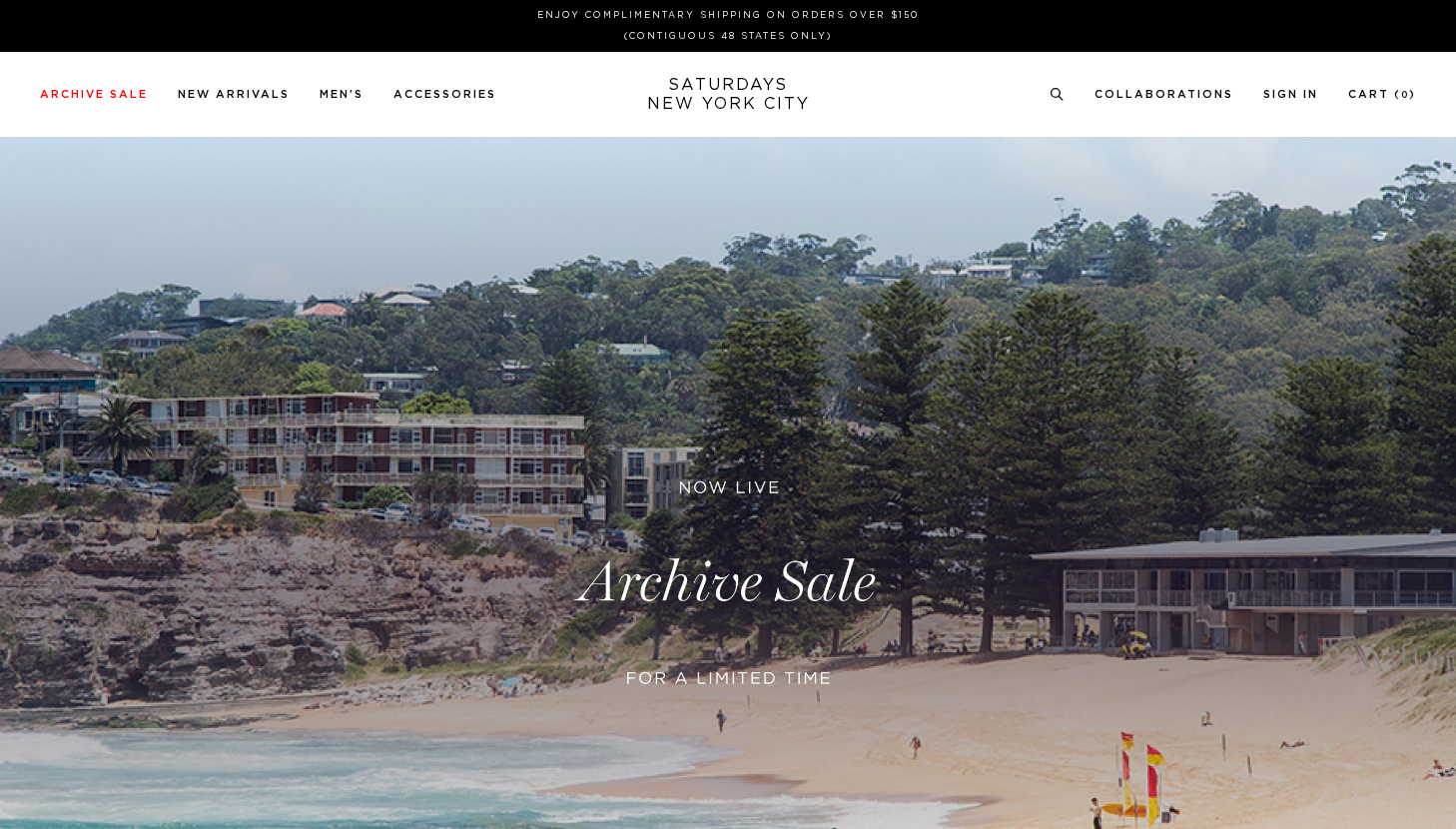 scroll, scrollTop: 0, scrollLeft: 0, axis: both 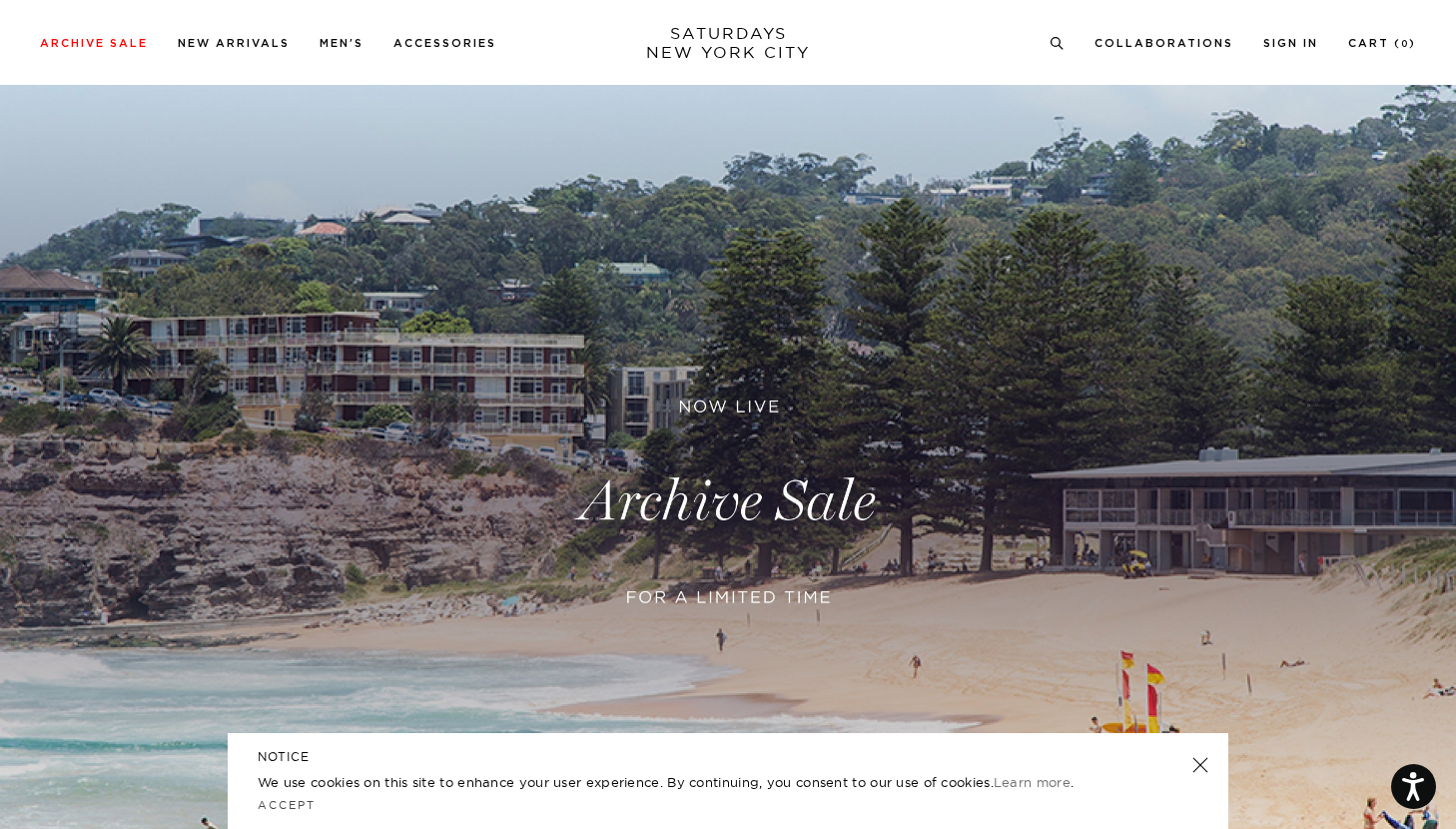 click at bounding box center [728, 501] 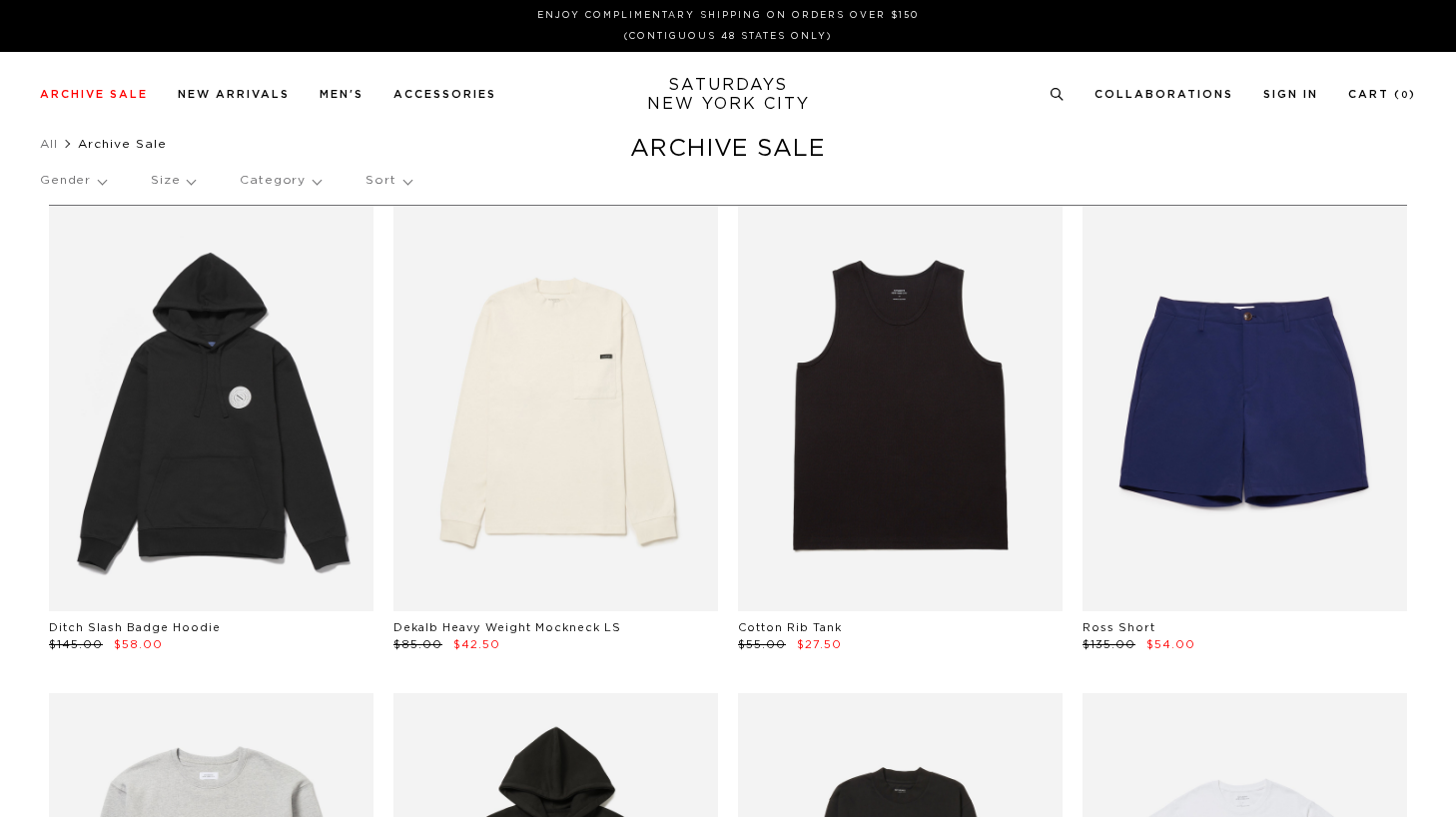 scroll, scrollTop: 0, scrollLeft: 0, axis: both 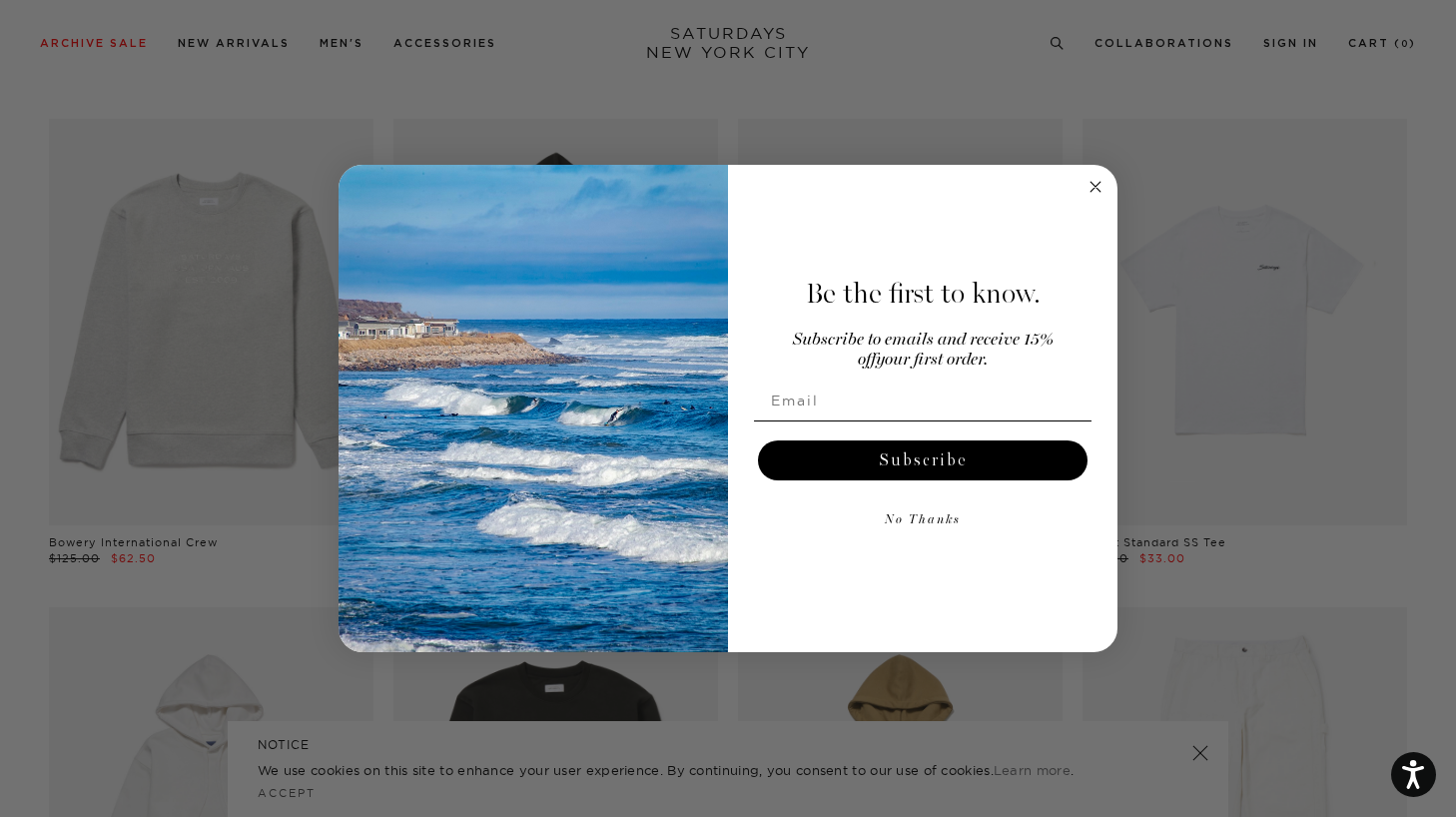 click 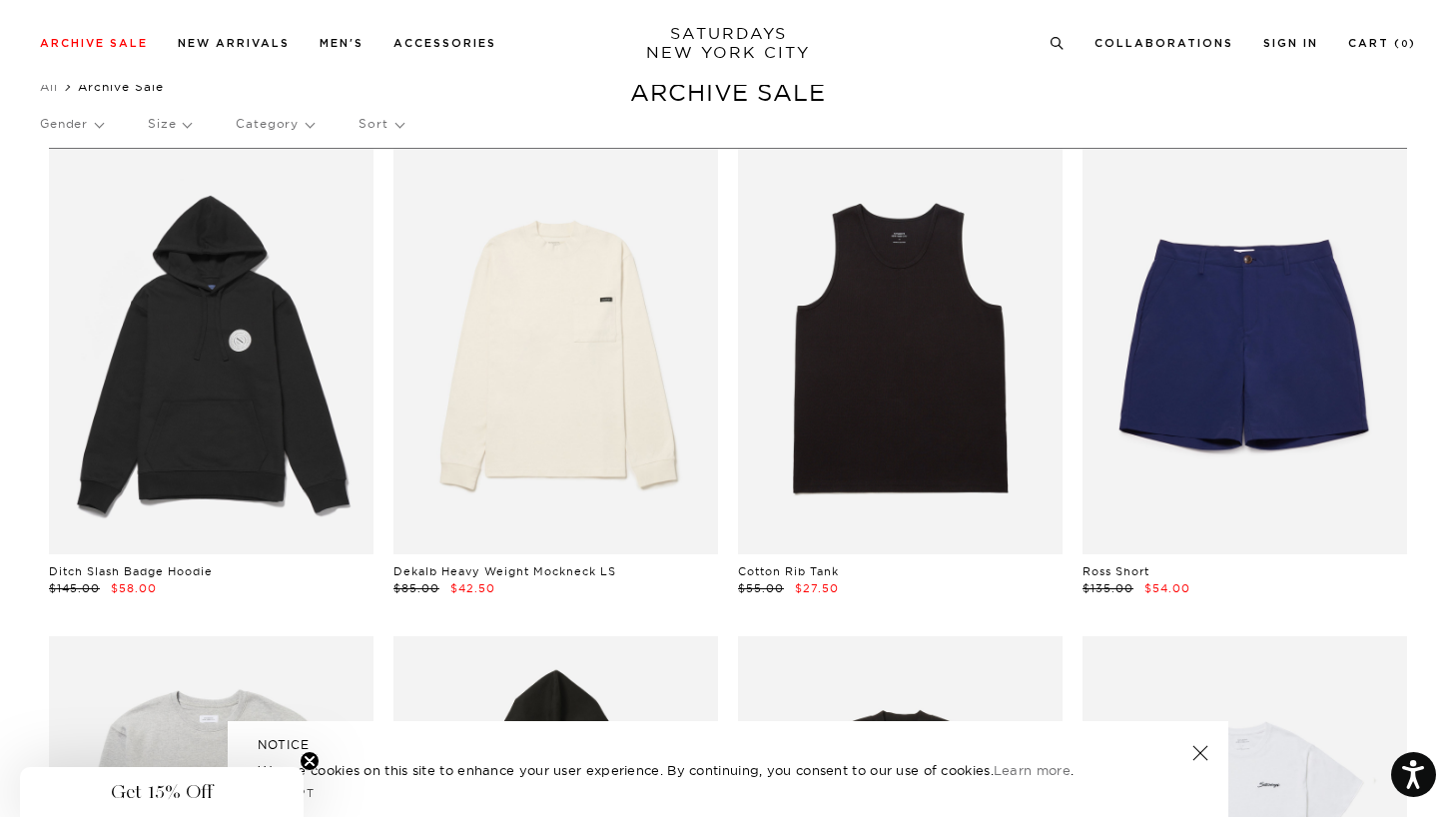 scroll, scrollTop: 71, scrollLeft: 0, axis: vertical 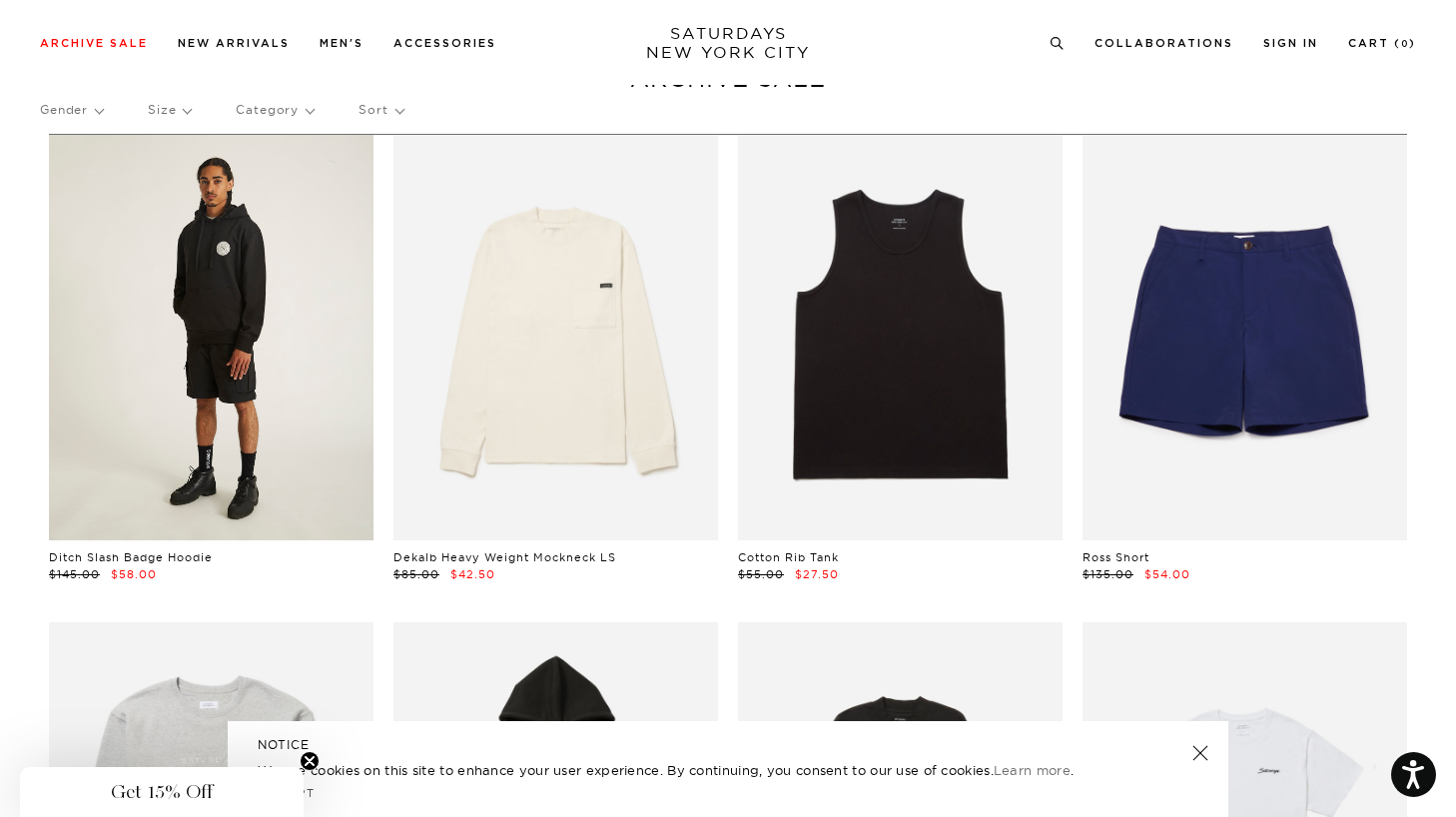 click at bounding box center (211, 338) 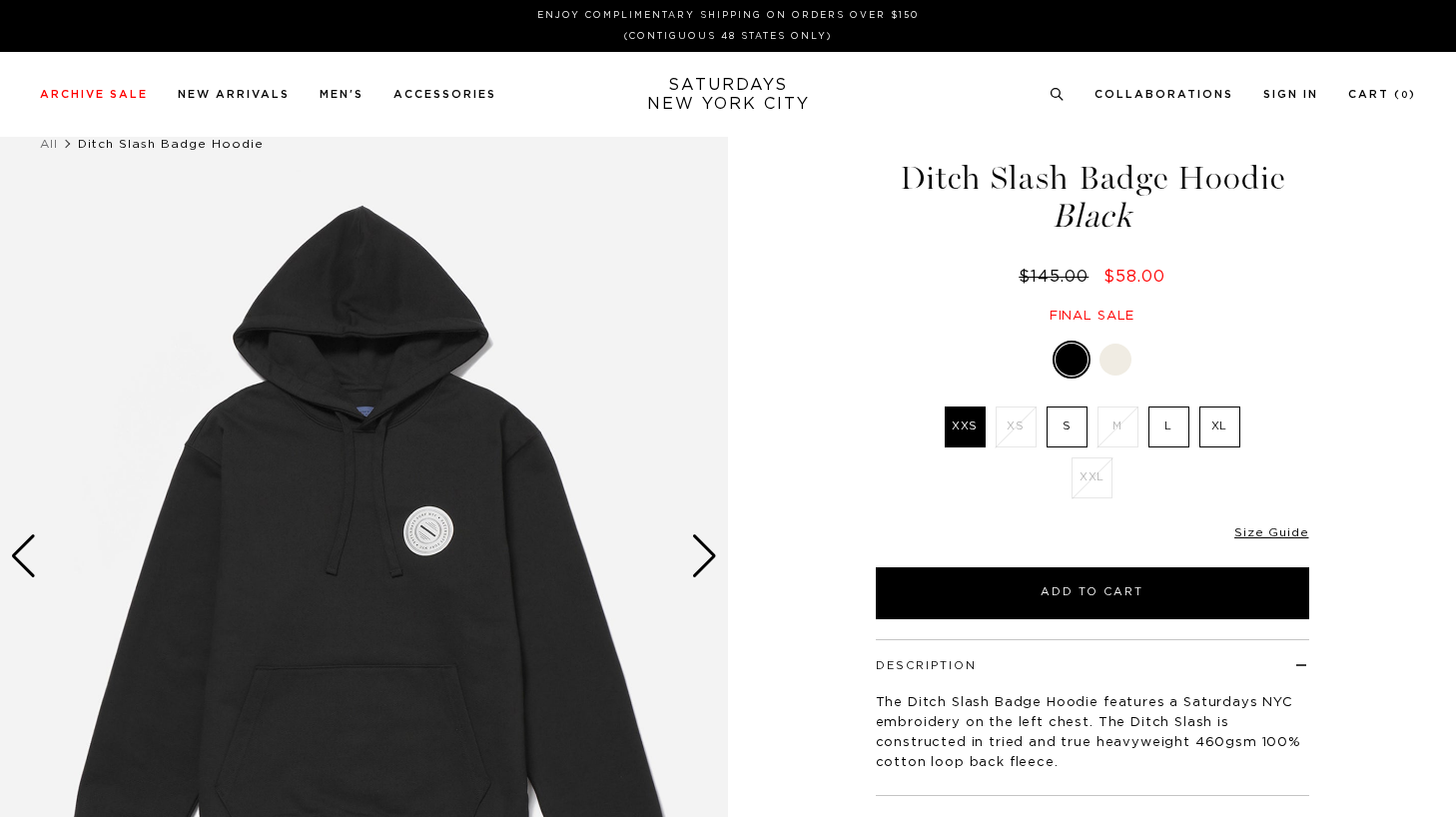 scroll, scrollTop: 0, scrollLeft: 0, axis: both 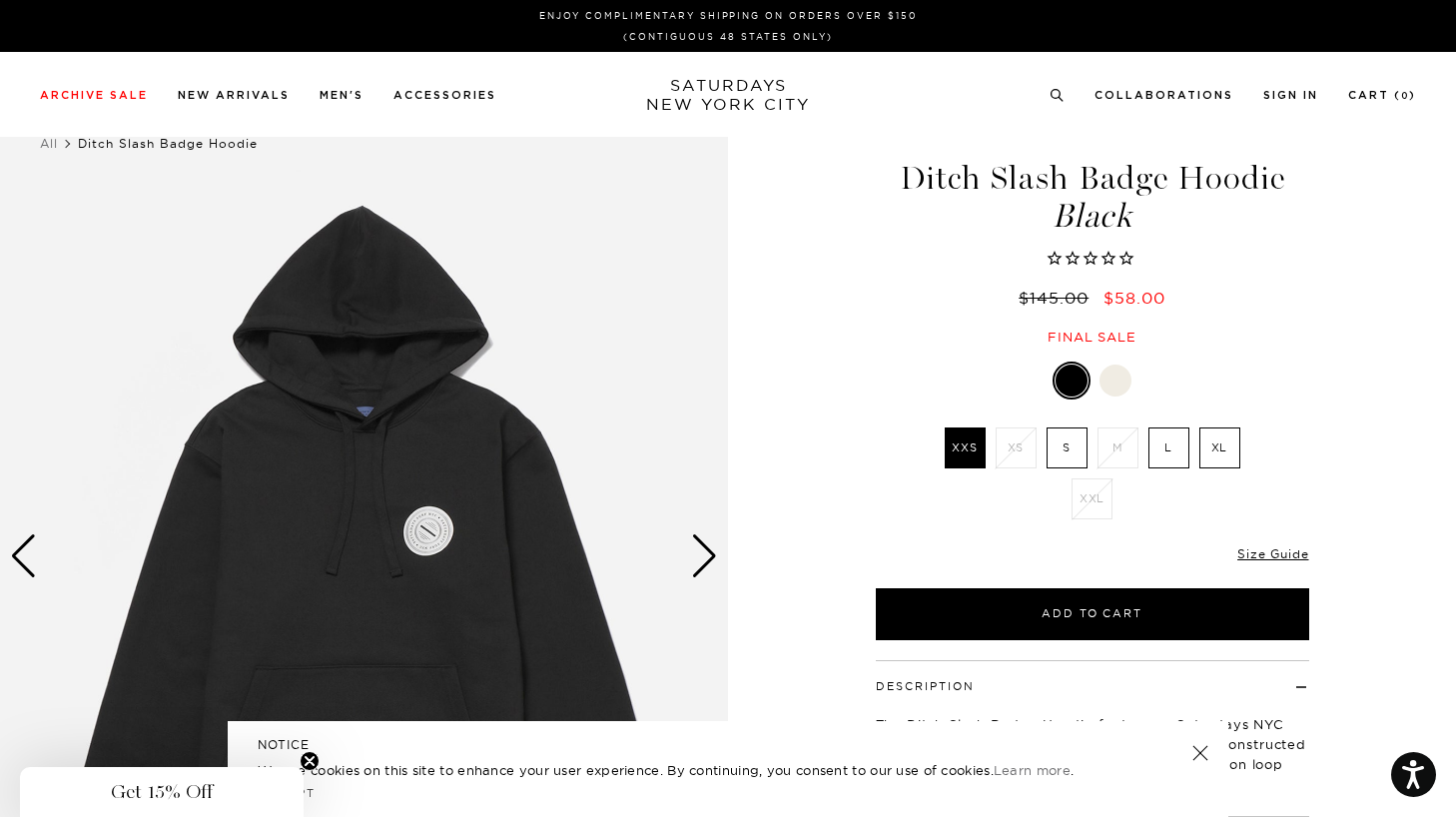click at bounding box center [1115, 381] 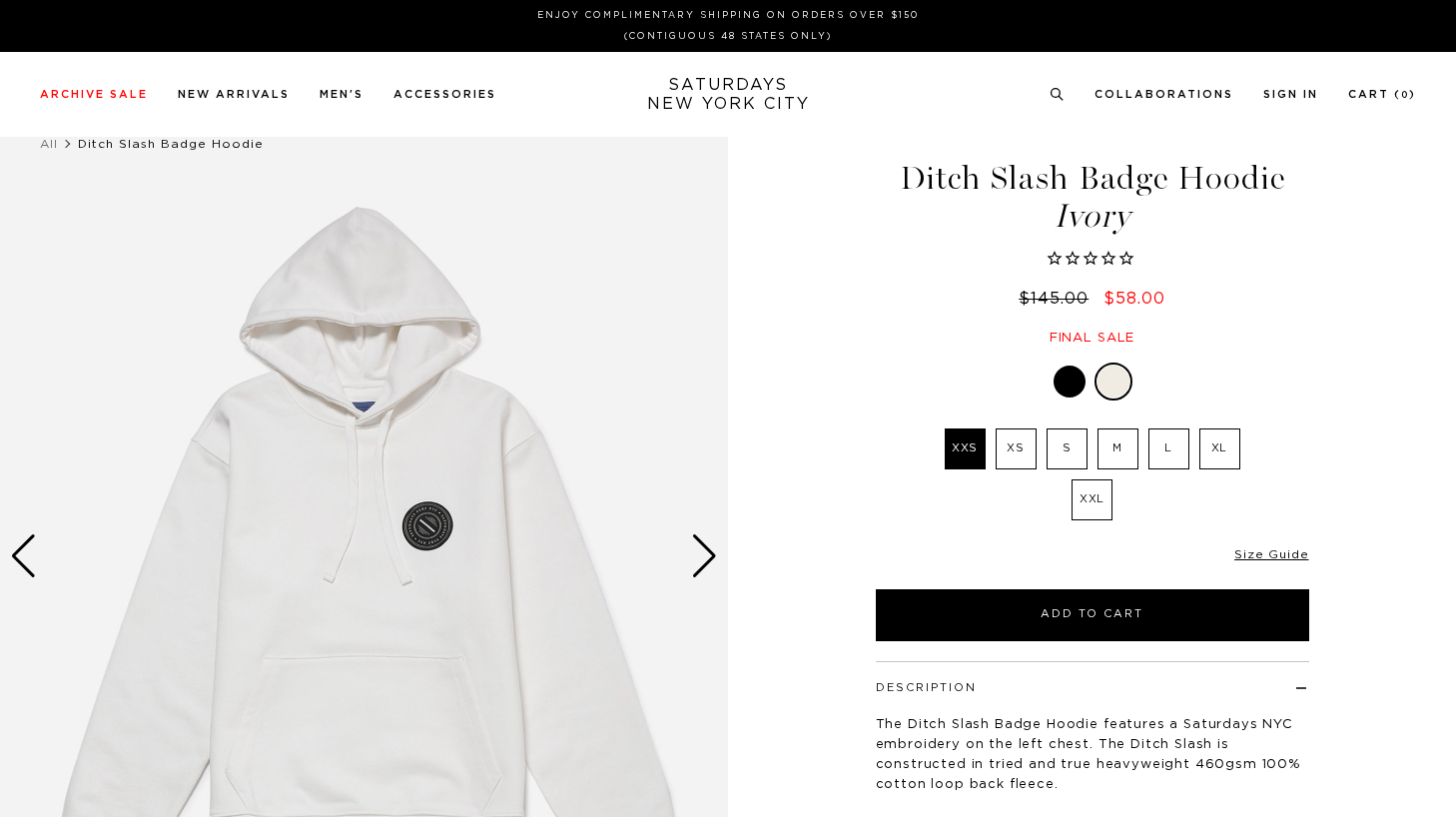 scroll, scrollTop: 0, scrollLeft: 0, axis: both 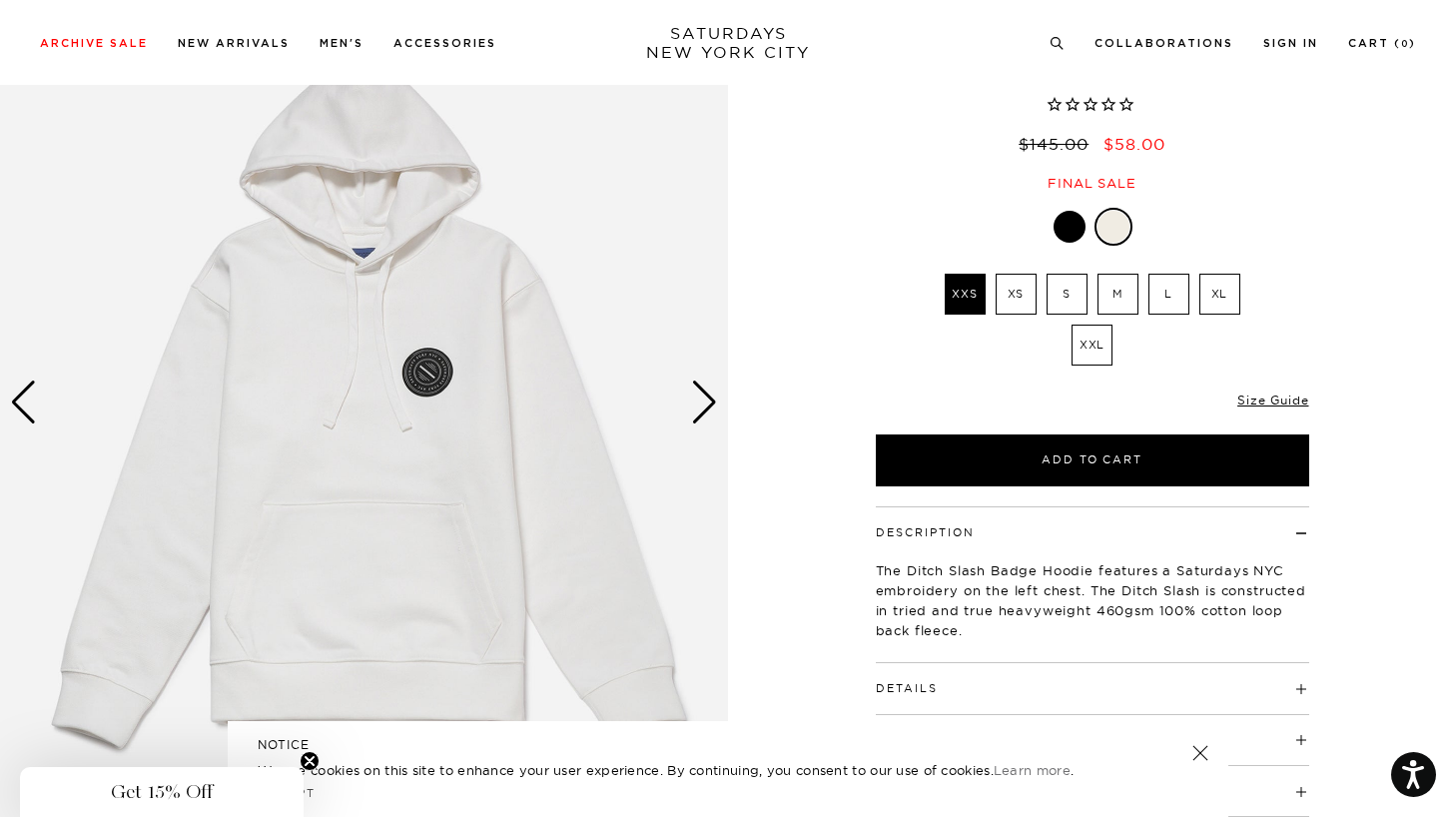 click on "M" at bounding box center [1117, 294] 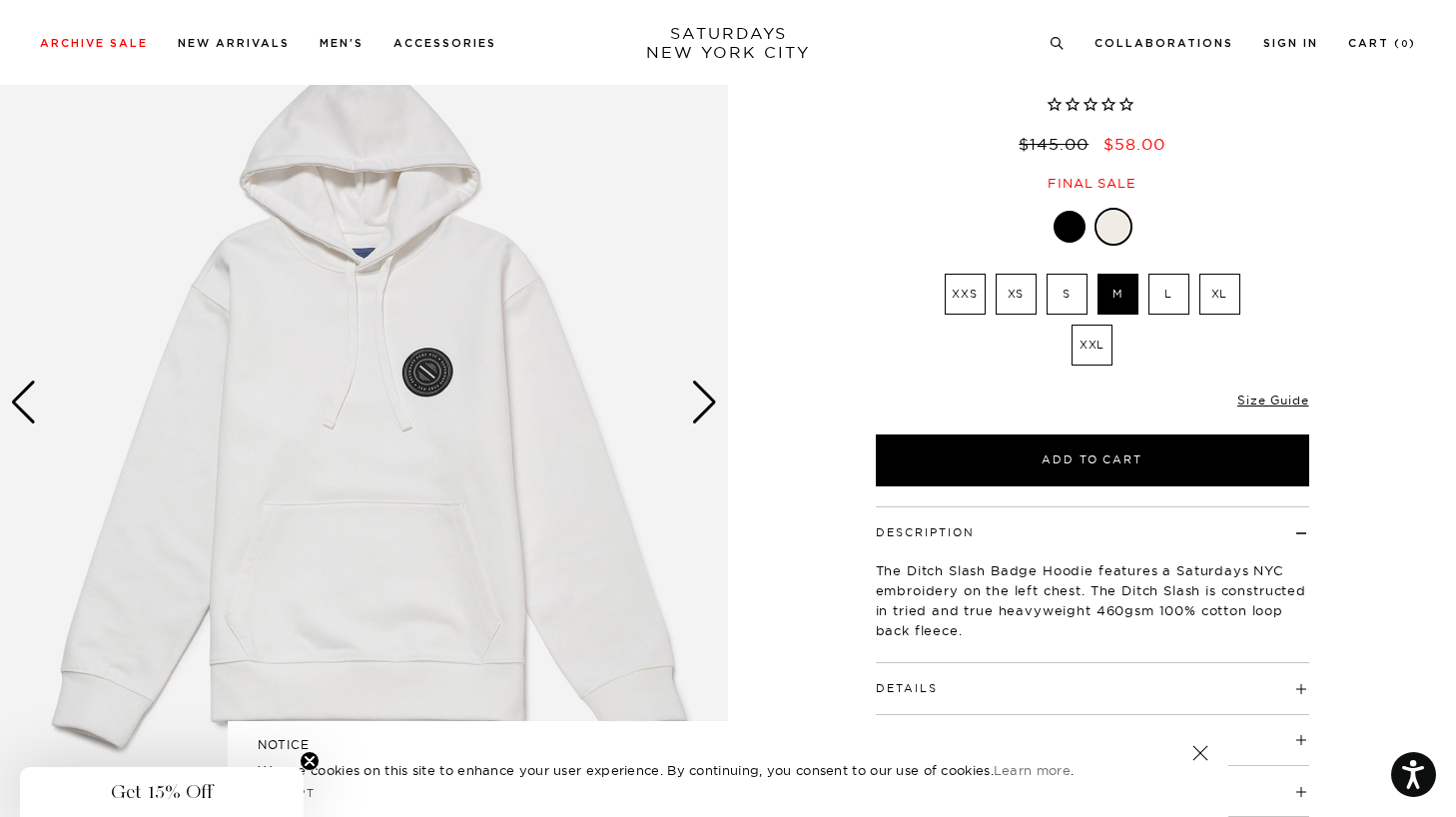 click at bounding box center (704, 403) 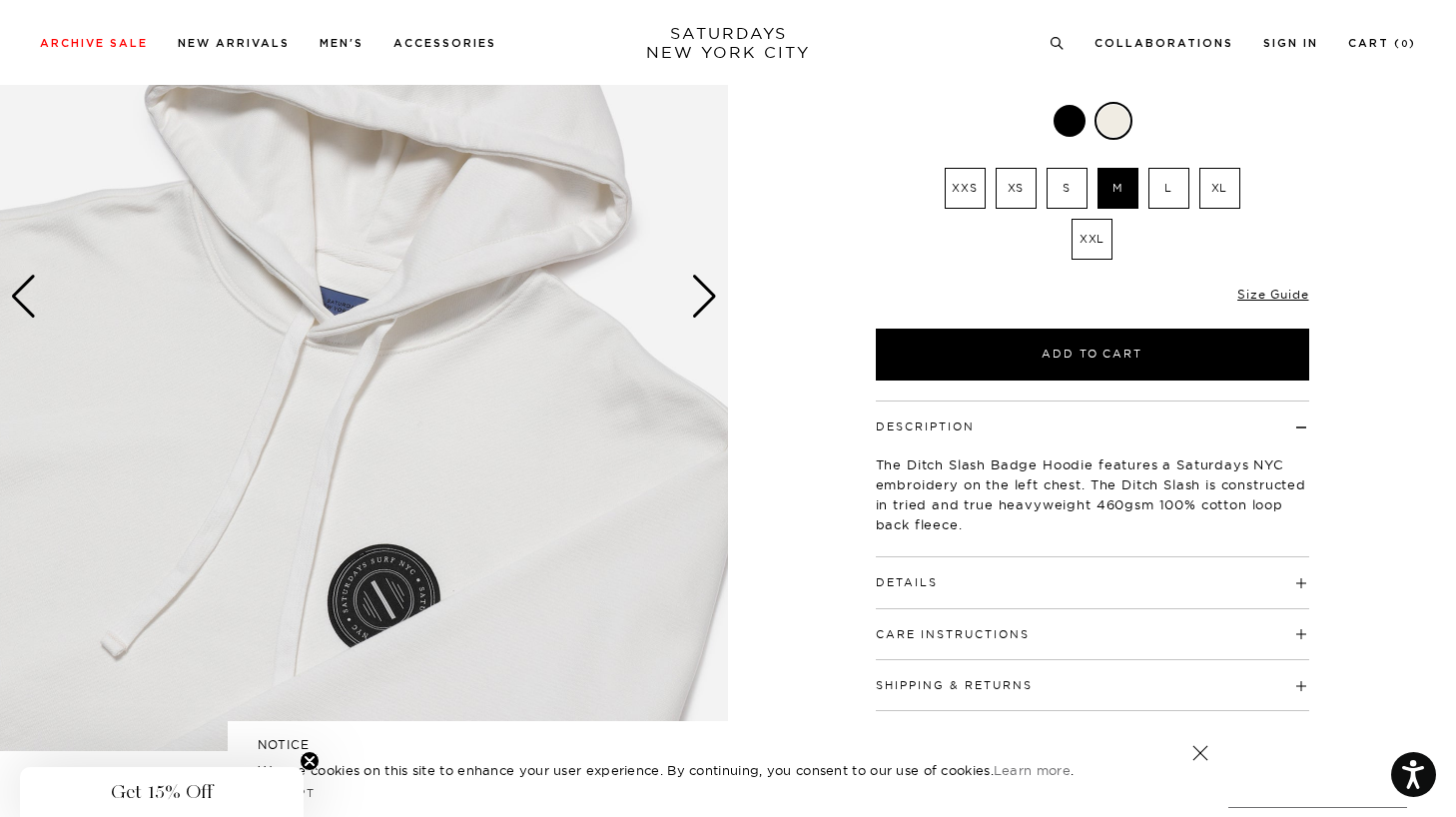 scroll, scrollTop: 299, scrollLeft: 0, axis: vertical 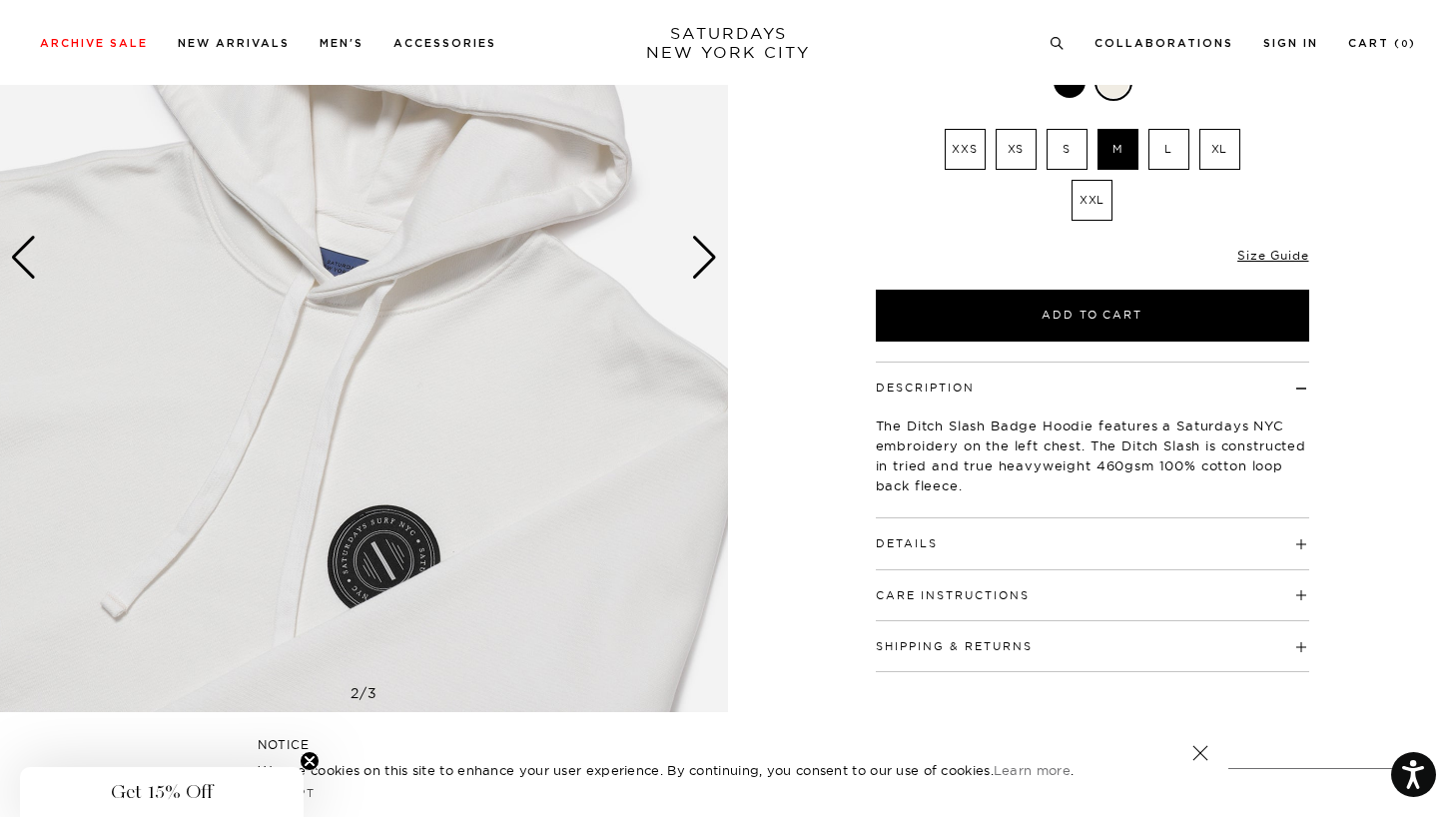 click at bounding box center [704, 258] 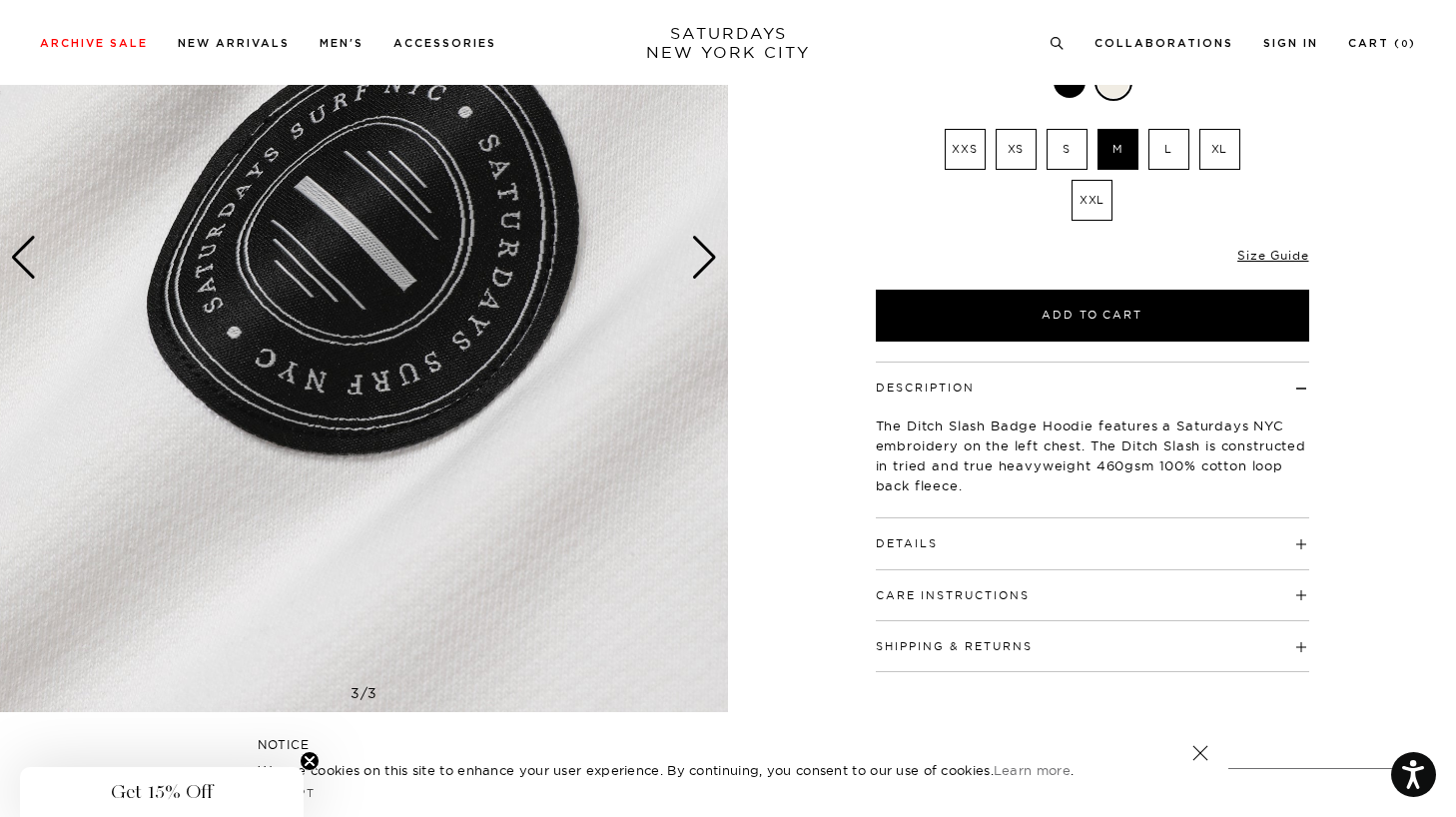 click at bounding box center [704, 258] 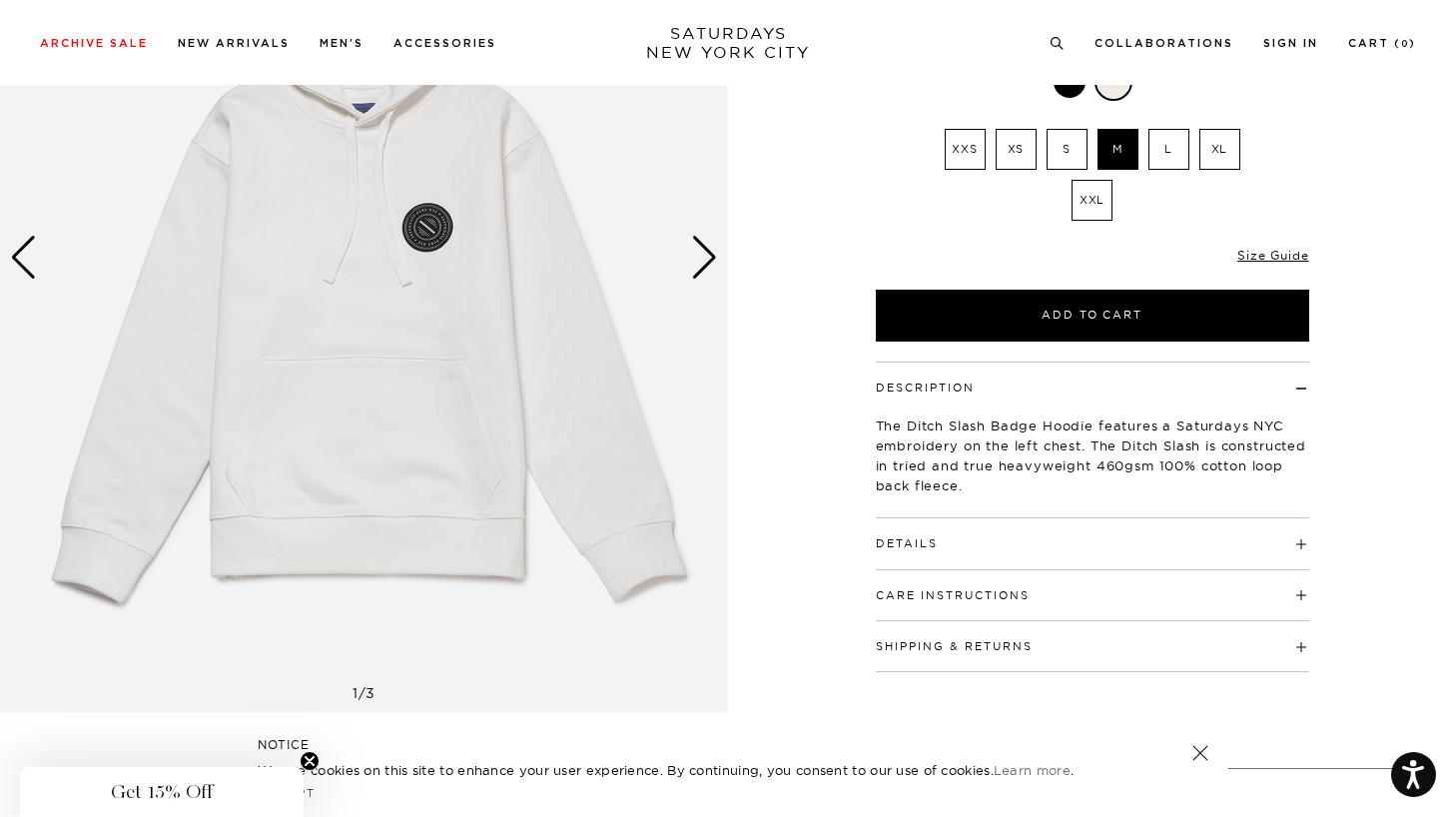 click at bounding box center [704, 258] 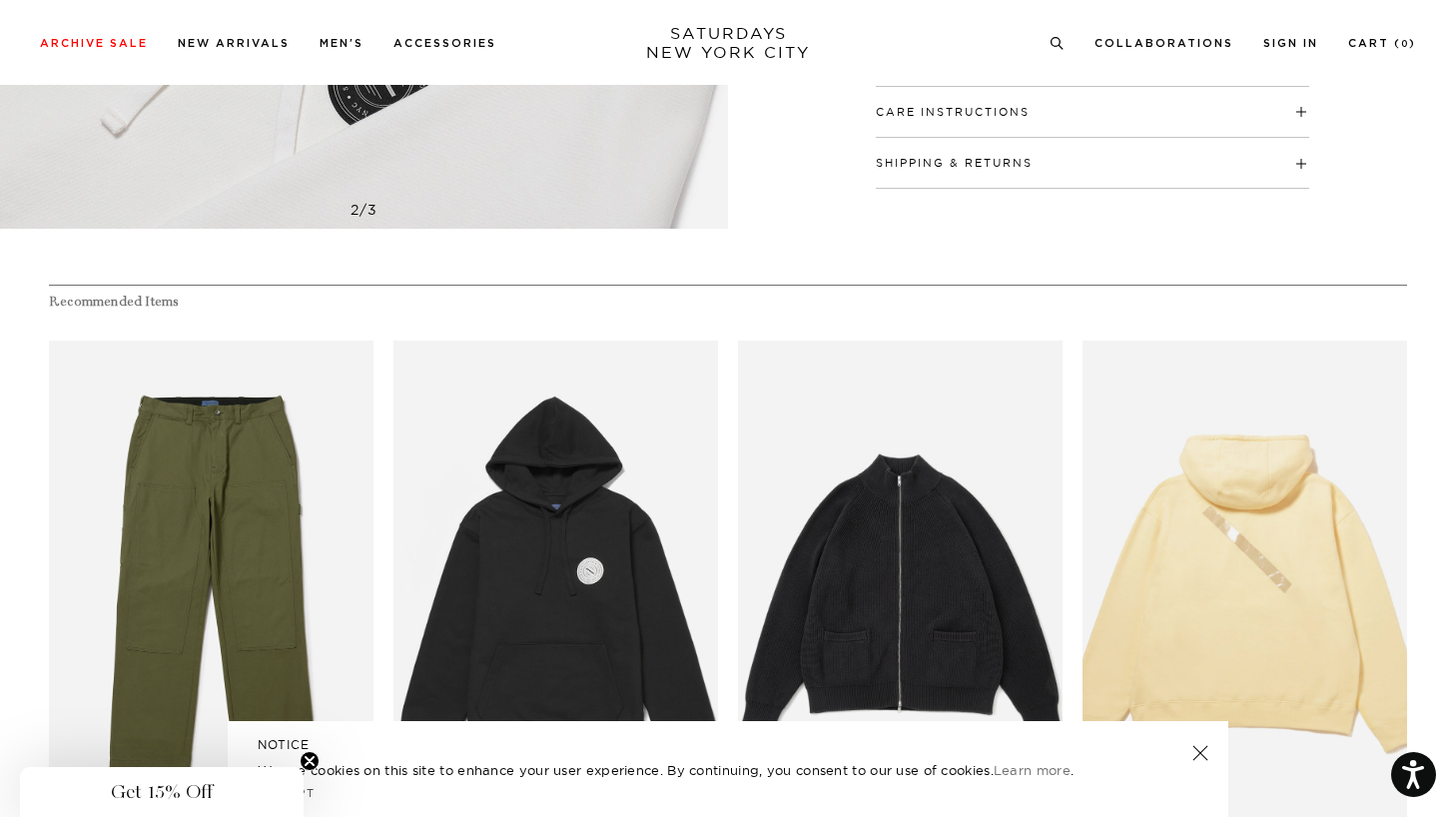 scroll, scrollTop: 903, scrollLeft: 0, axis: vertical 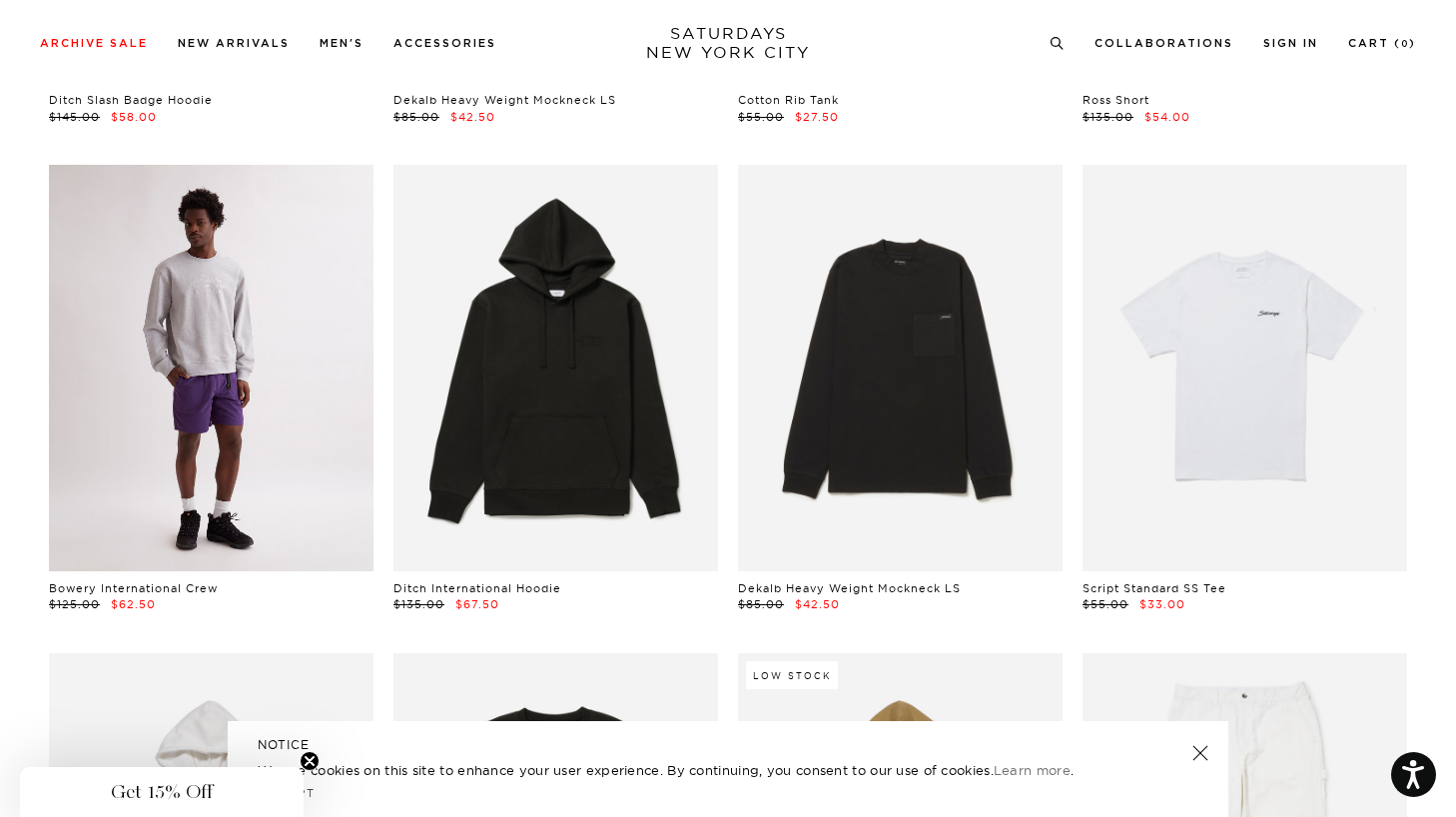 click at bounding box center (211, 368) 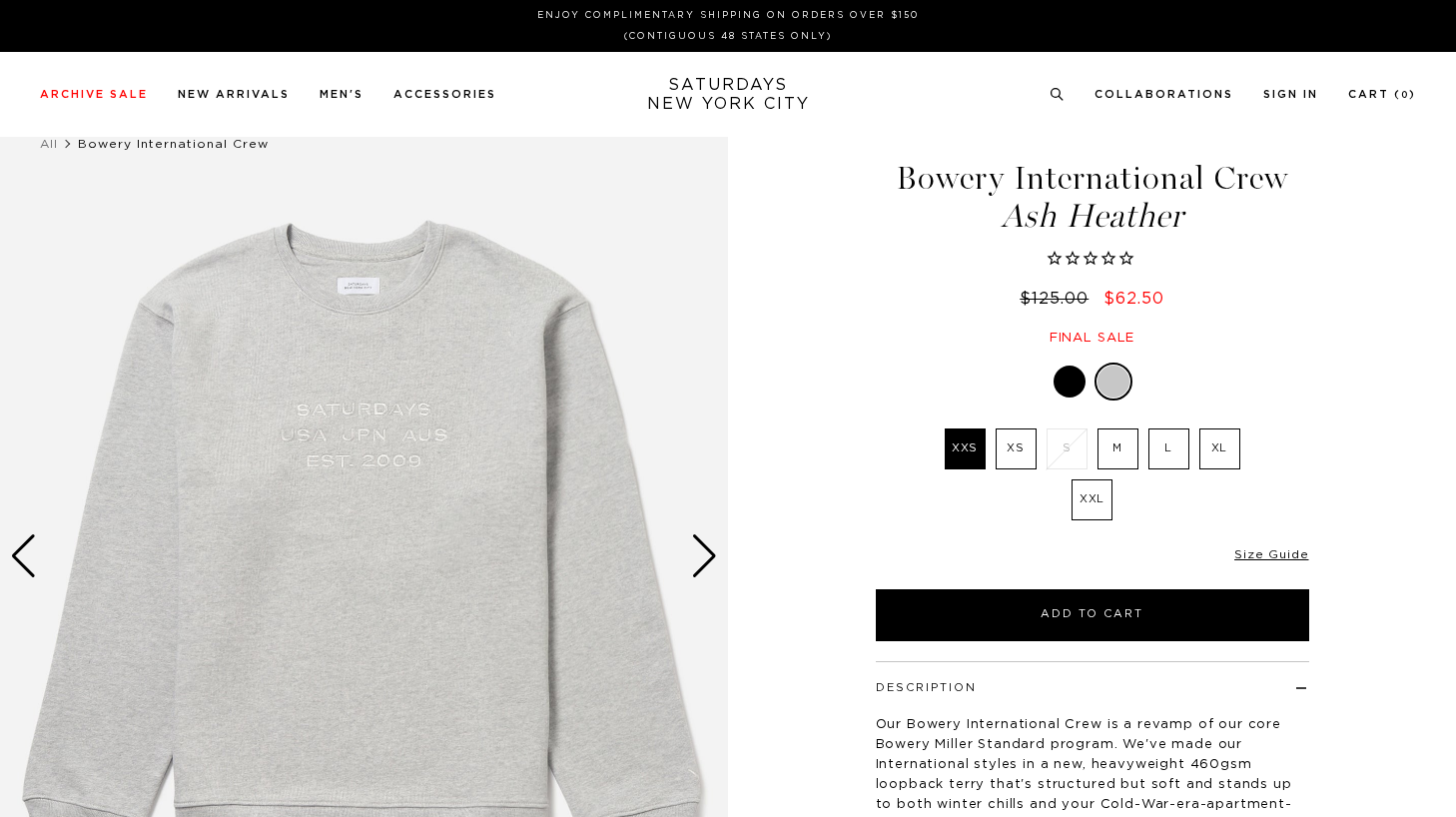 scroll, scrollTop: 0, scrollLeft: 0, axis: both 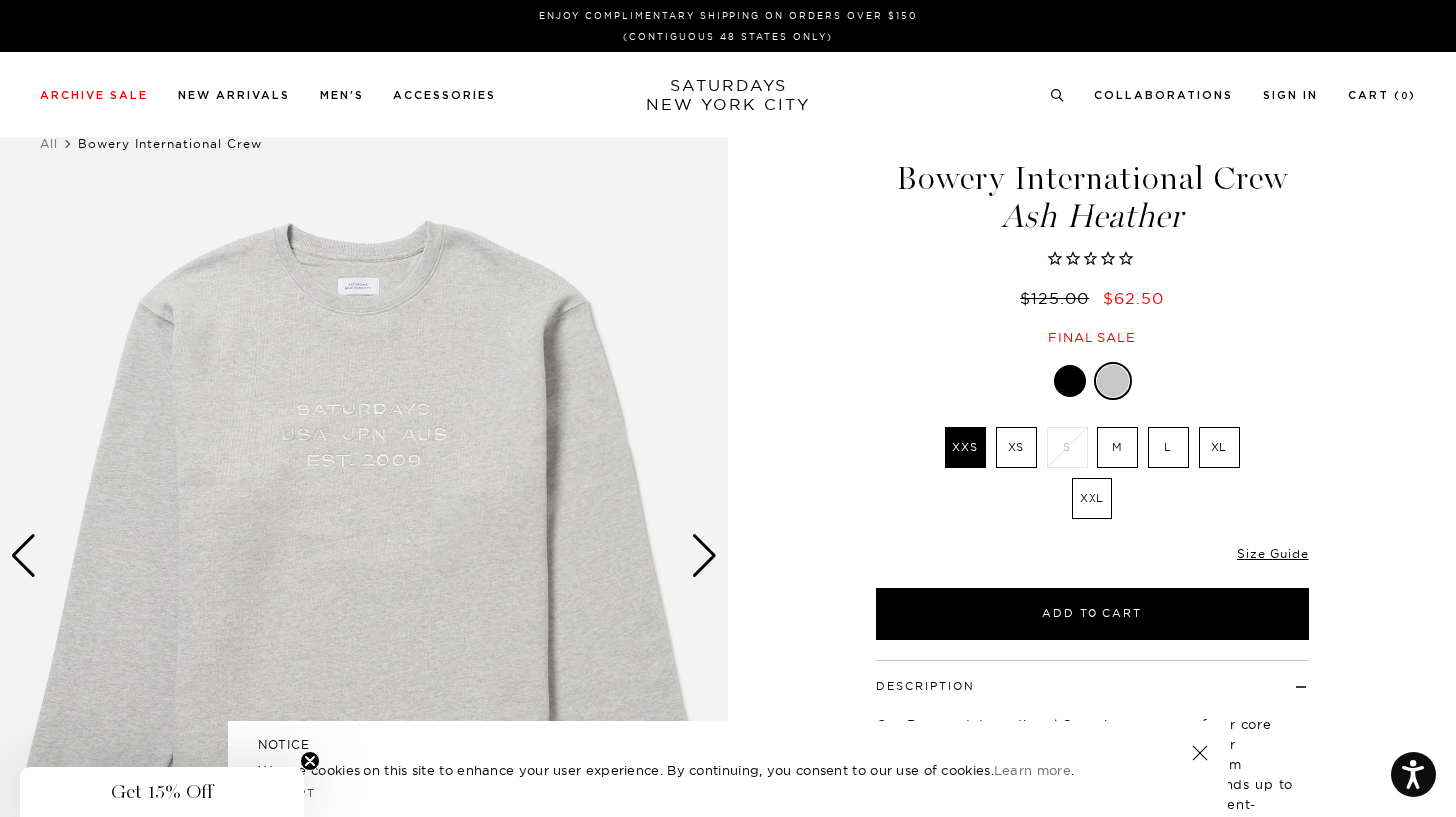click at bounding box center [1070, 381] 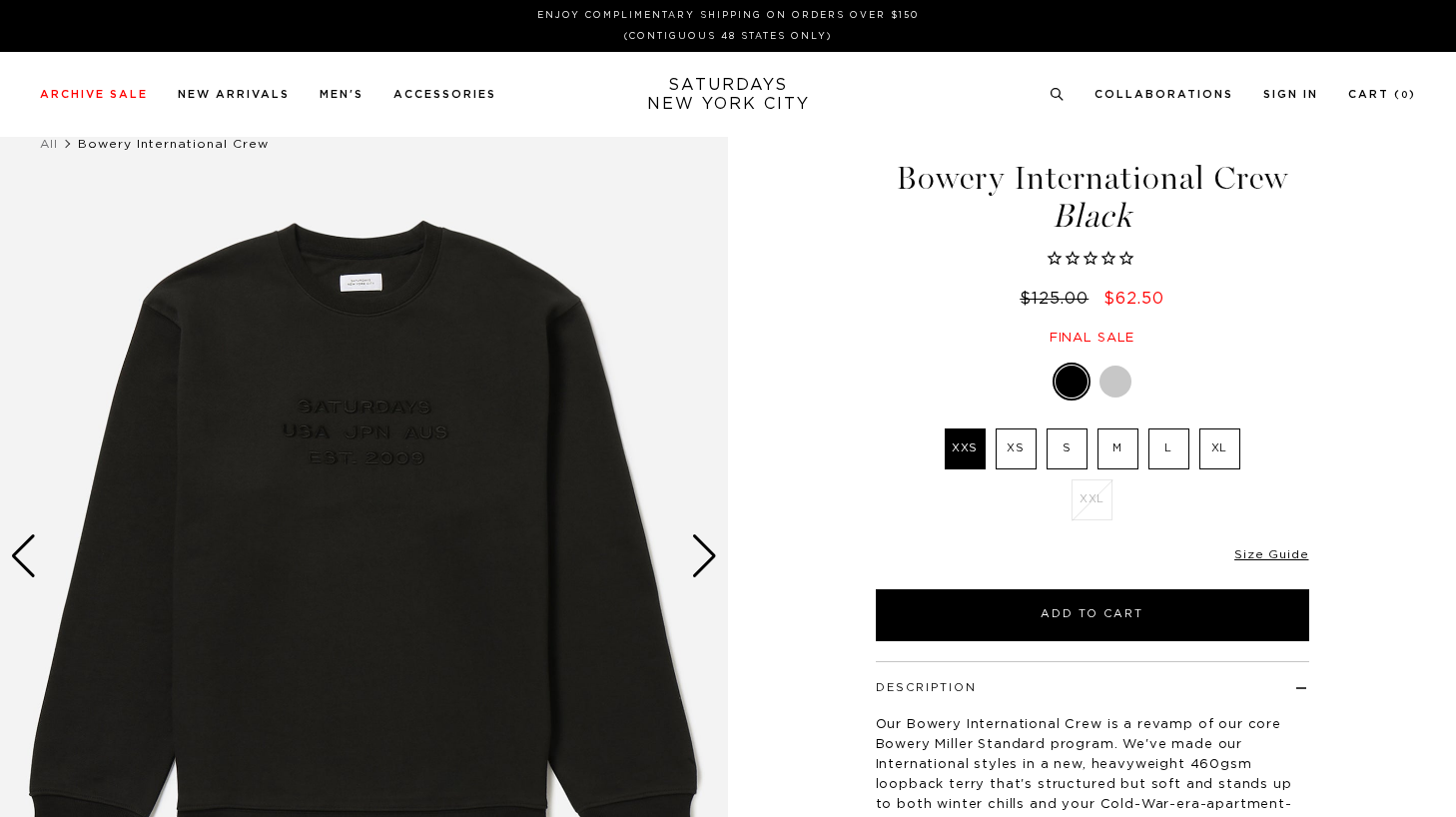 scroll, scrollTop: 0, scrollLeft: 0, axis: both 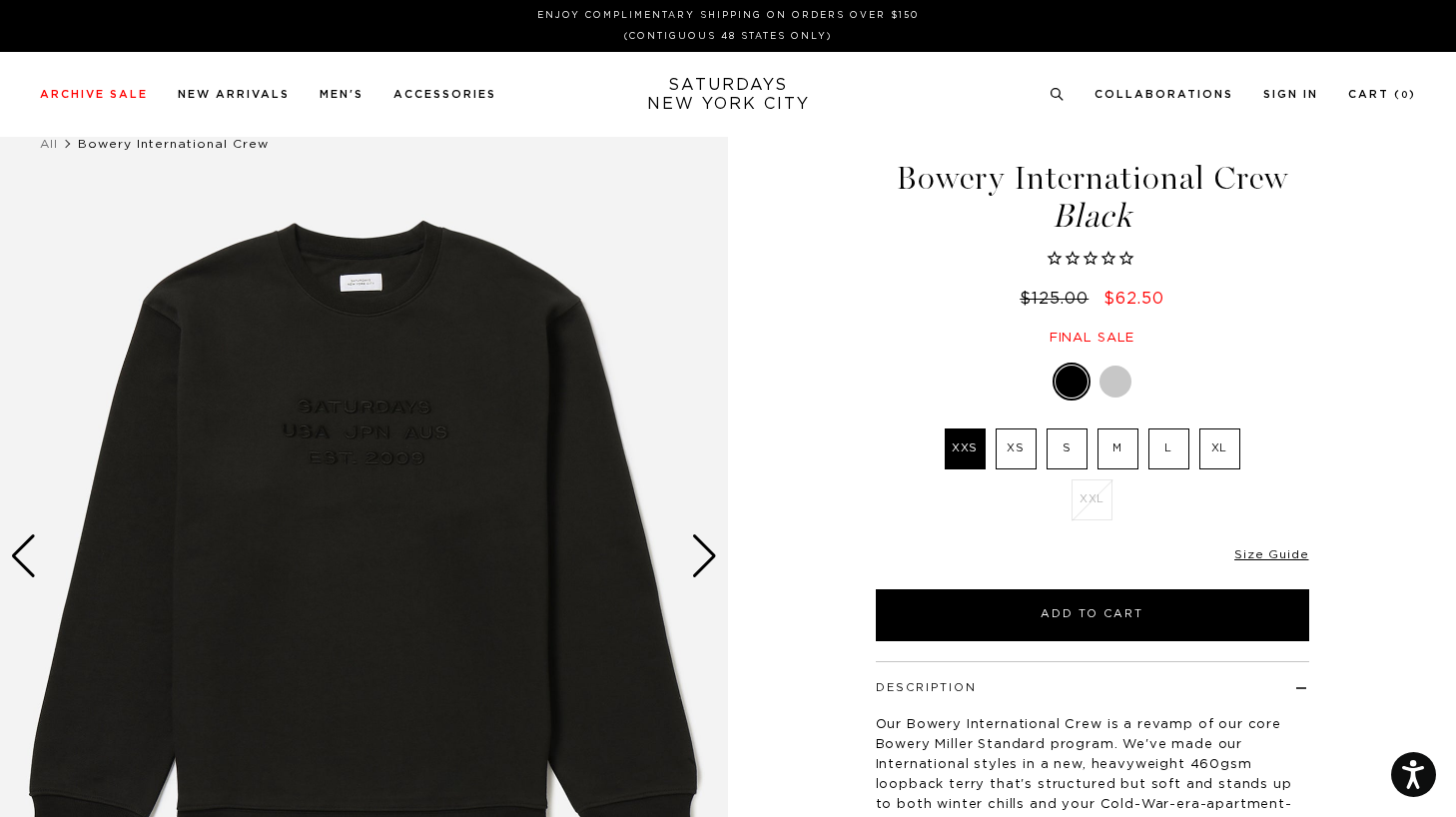 click at bounding box center (1115, 382) 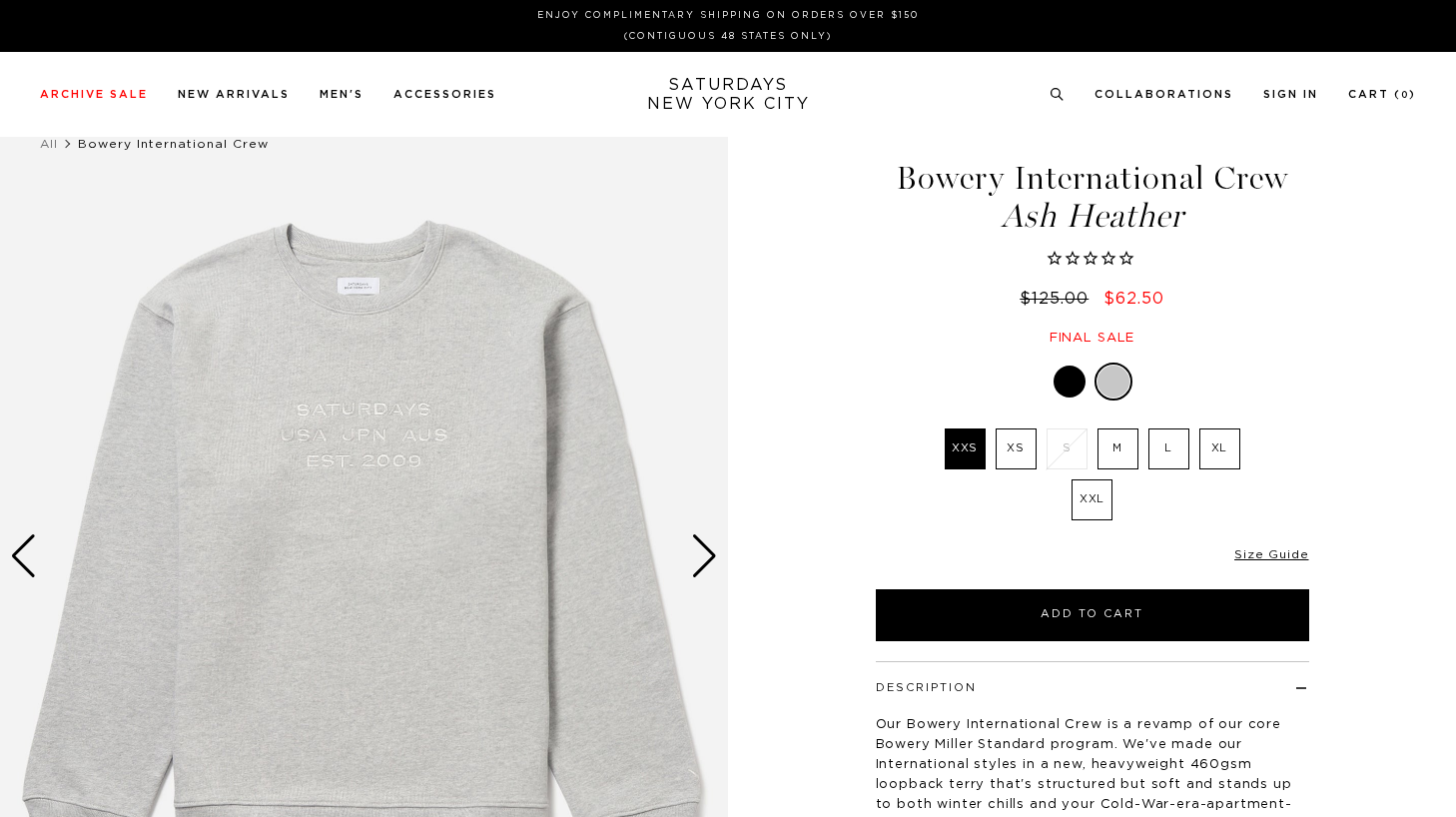 scroll, scrollTop: 0, scrollLeft: 0, axis: both 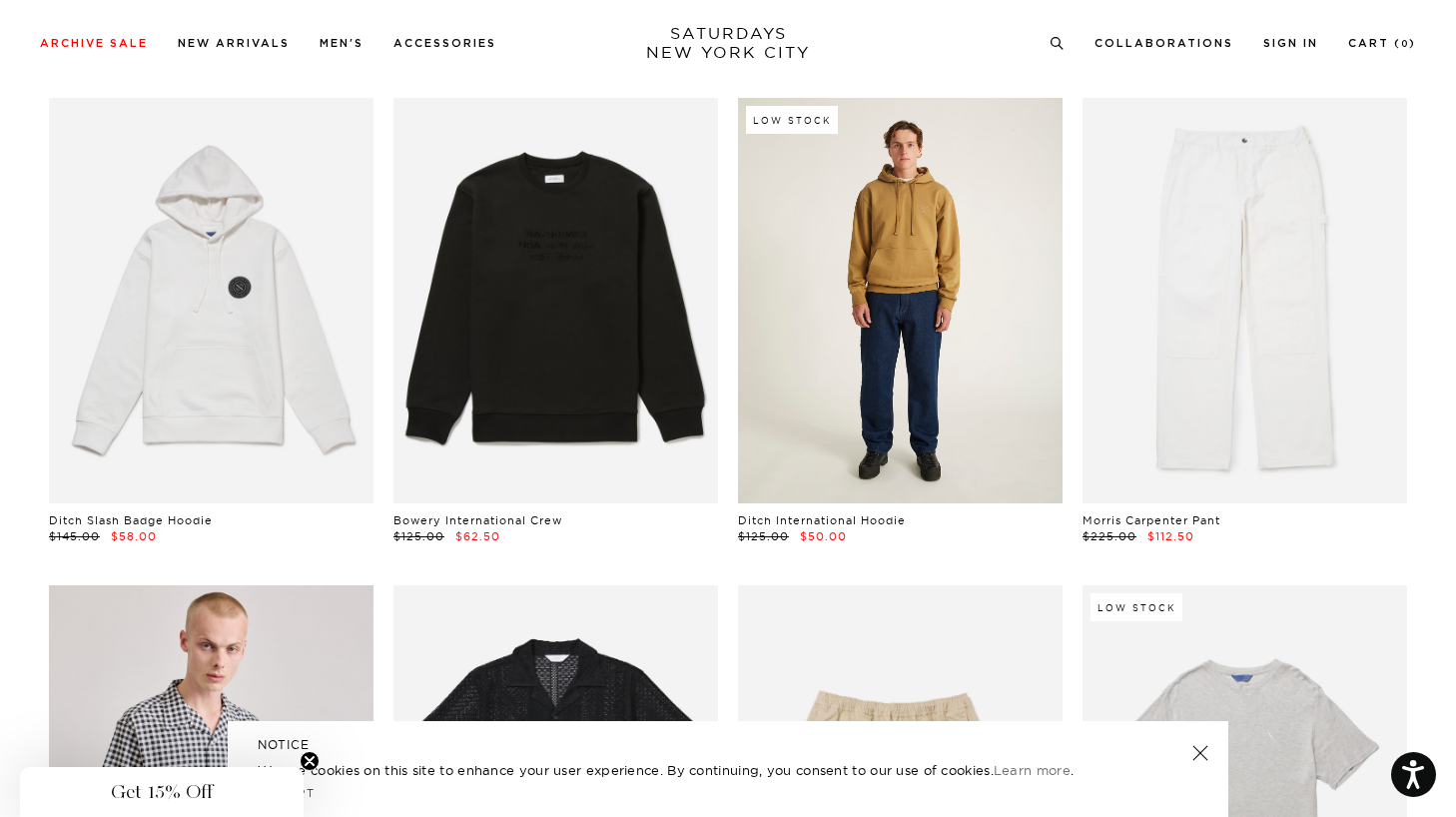 click at bounding box center (900, 301) 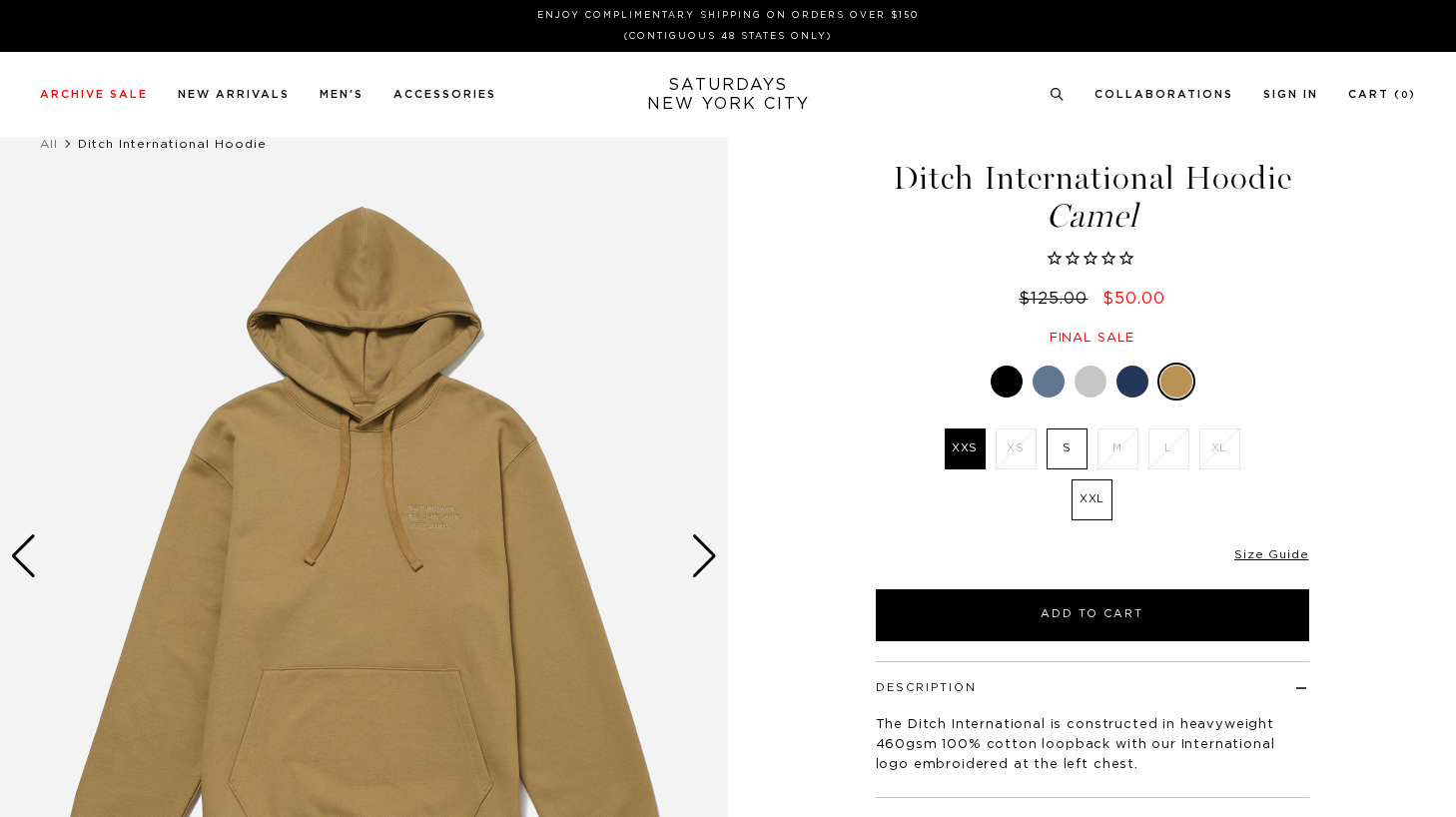 scroll, scrollTop: 0, scrollLeft: 0, axis: both 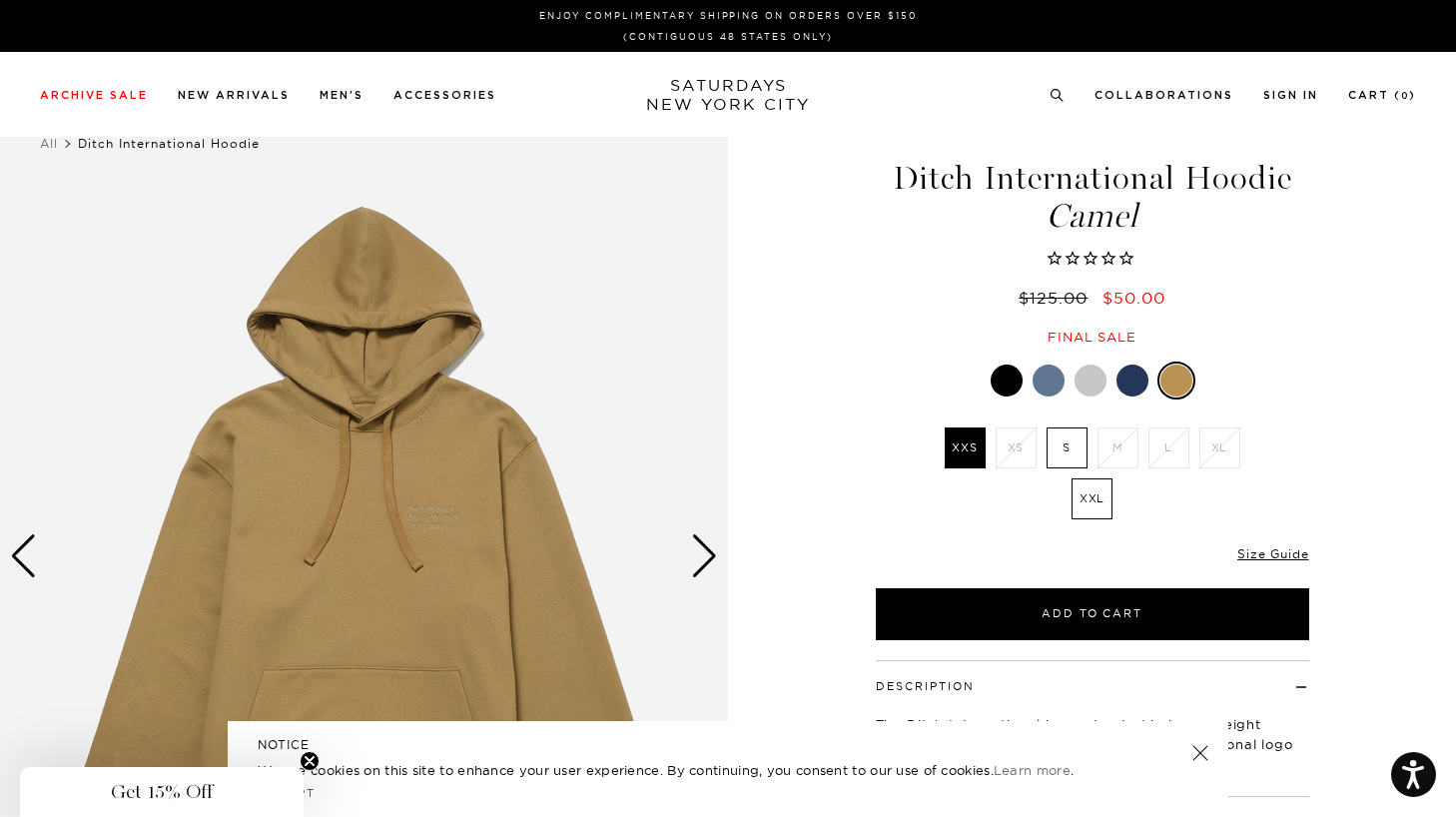 click at bounding box center (1132, 381) 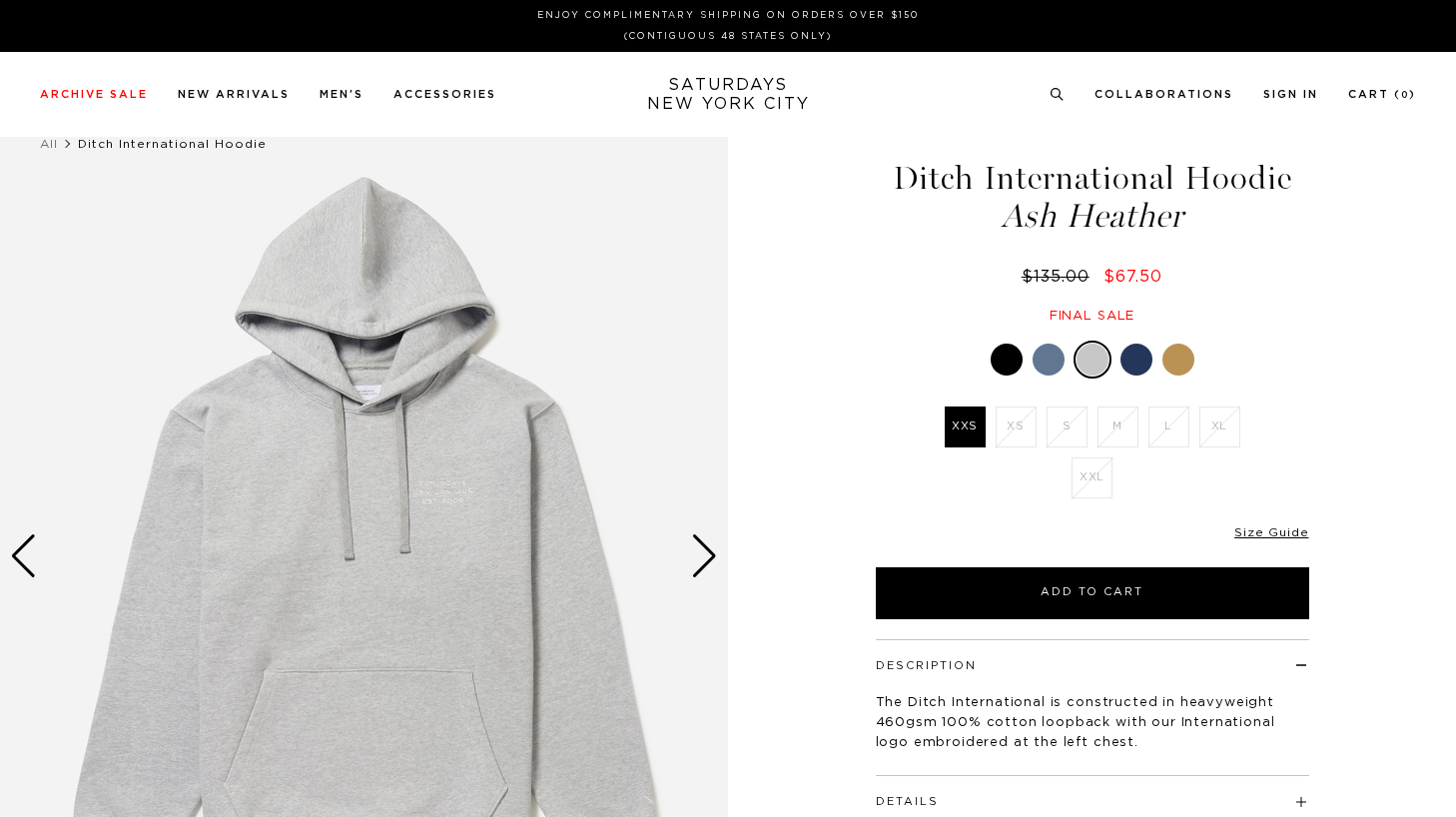 scroll, scrollTop: 0, scrollLeft: 0, axis: both 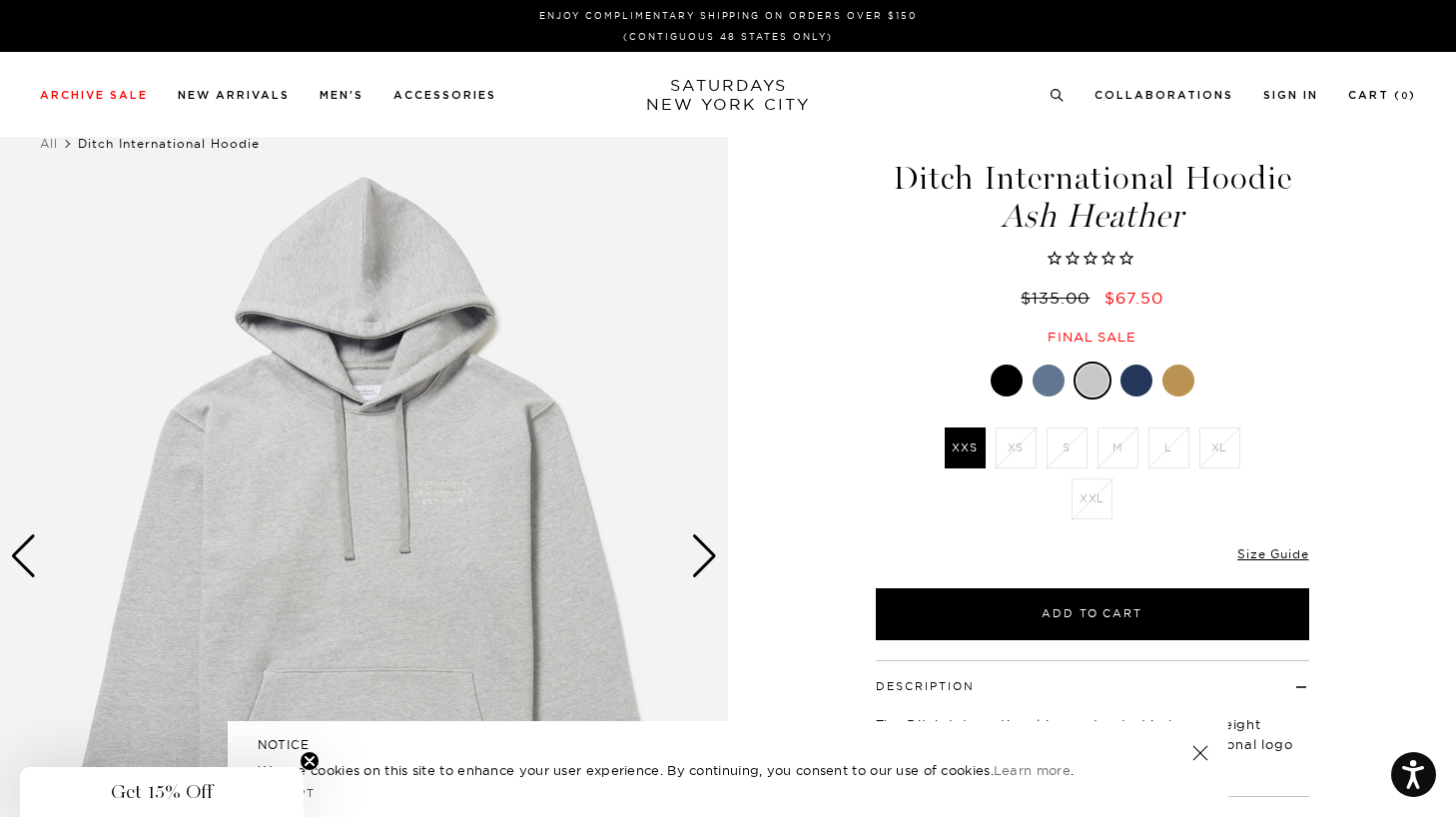 click at bounding box center [1049, 381] 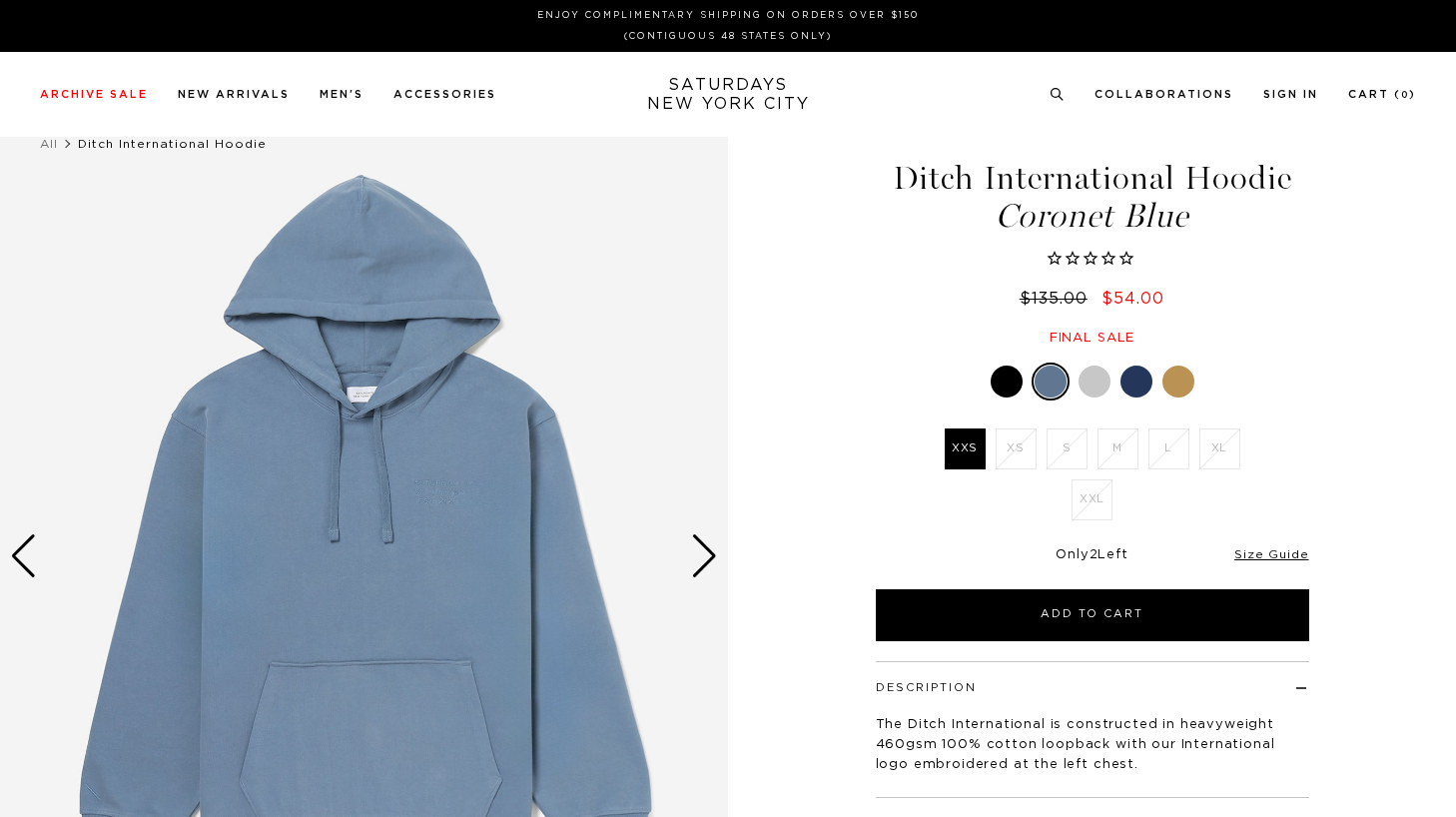 scroll, scrollTop: 0, scrollLeft: 0, axis: both 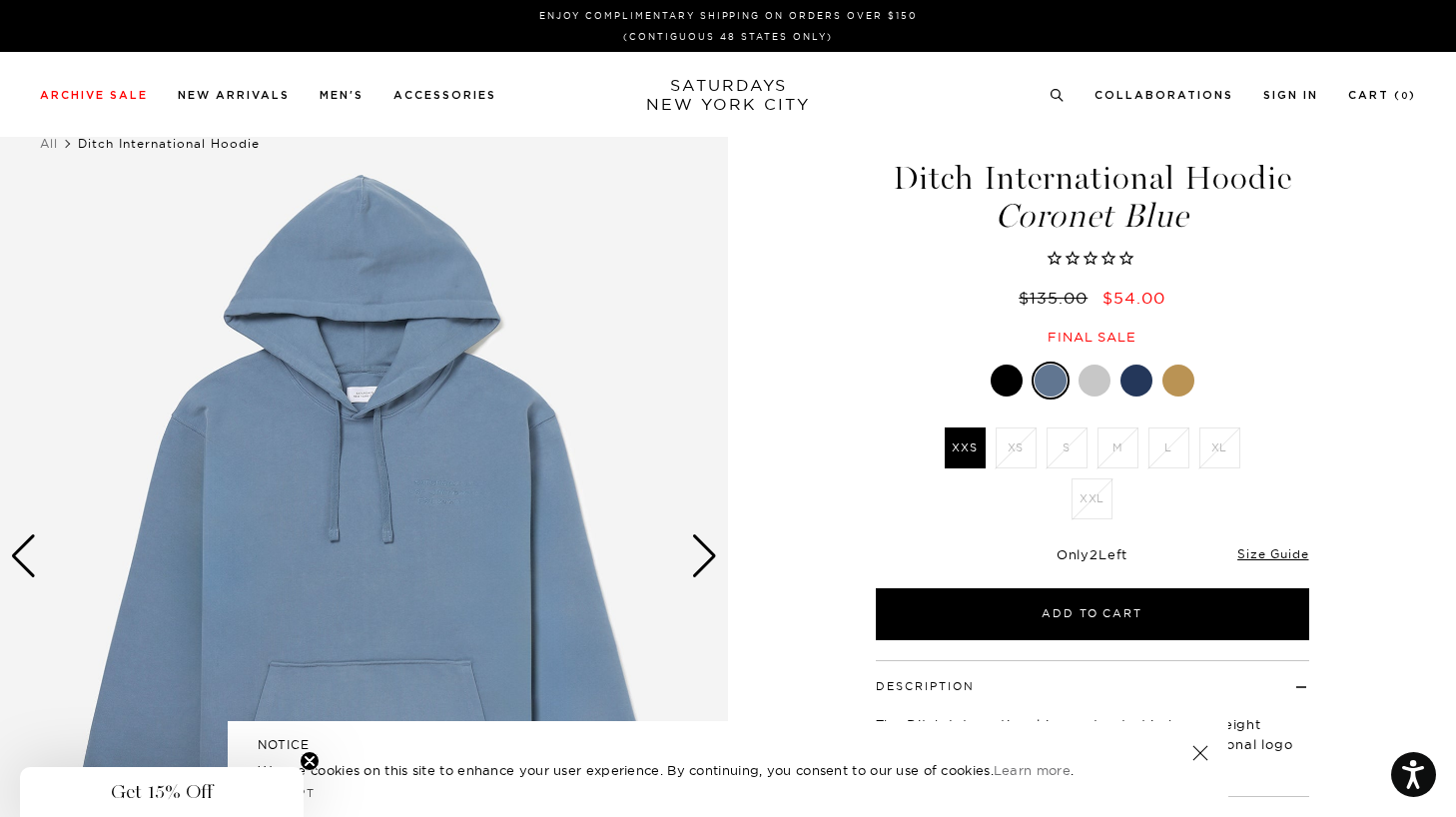 click at bounding box center [1007, 381] 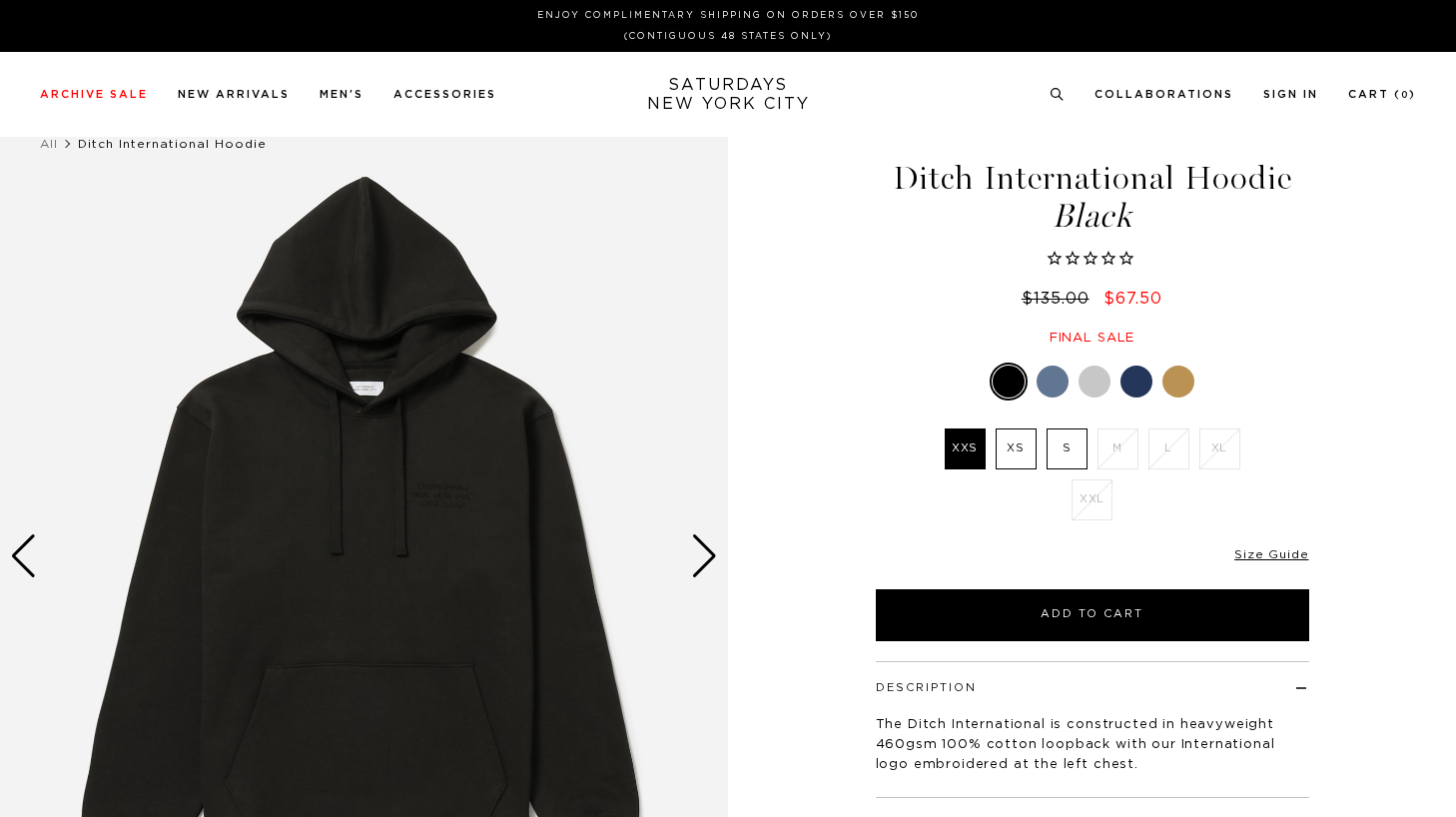 scroll, scrollTop: 0, scrollLeft: 0, axis: both 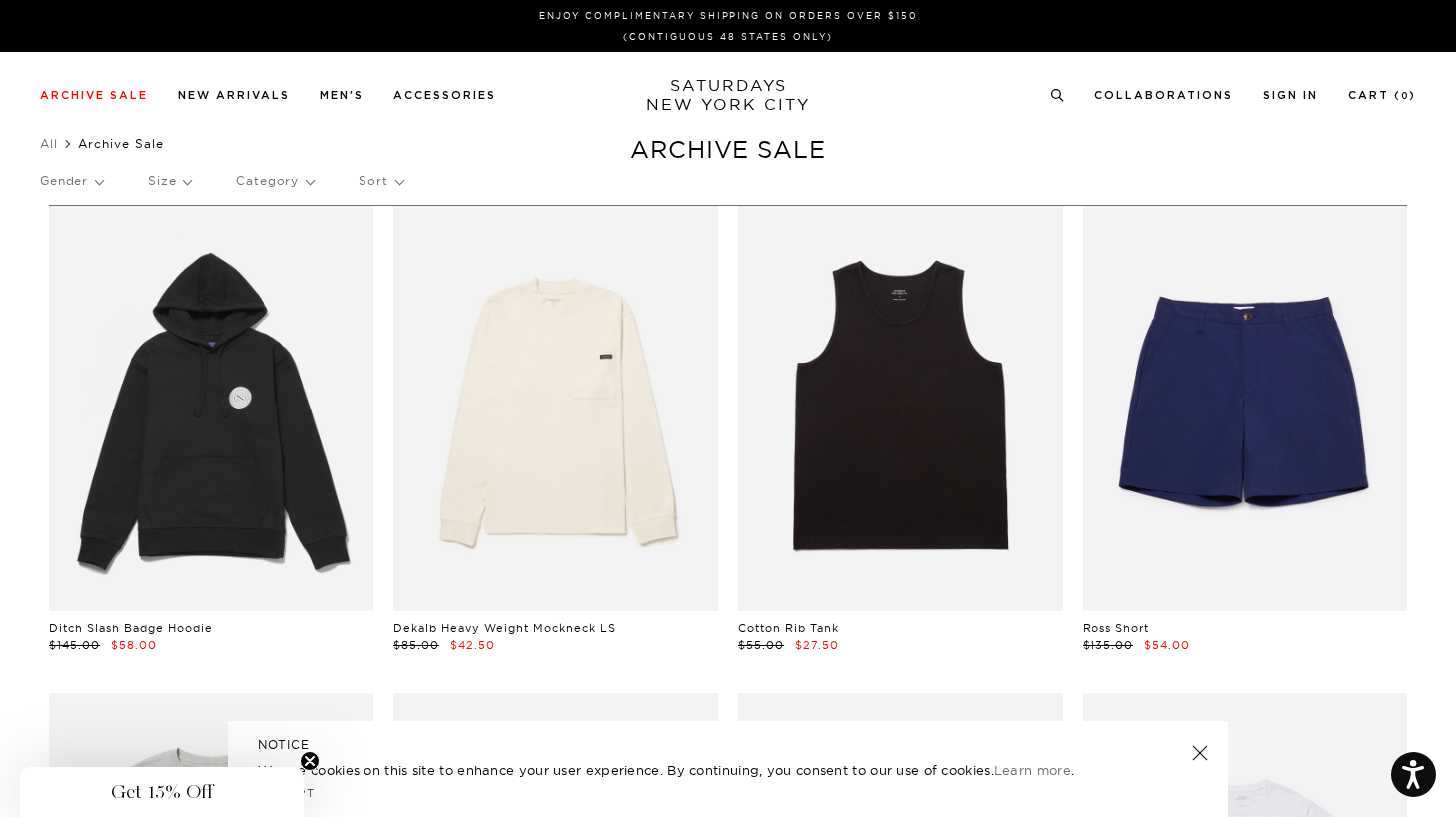 click on "Sort" at bounding box center (380, 181) 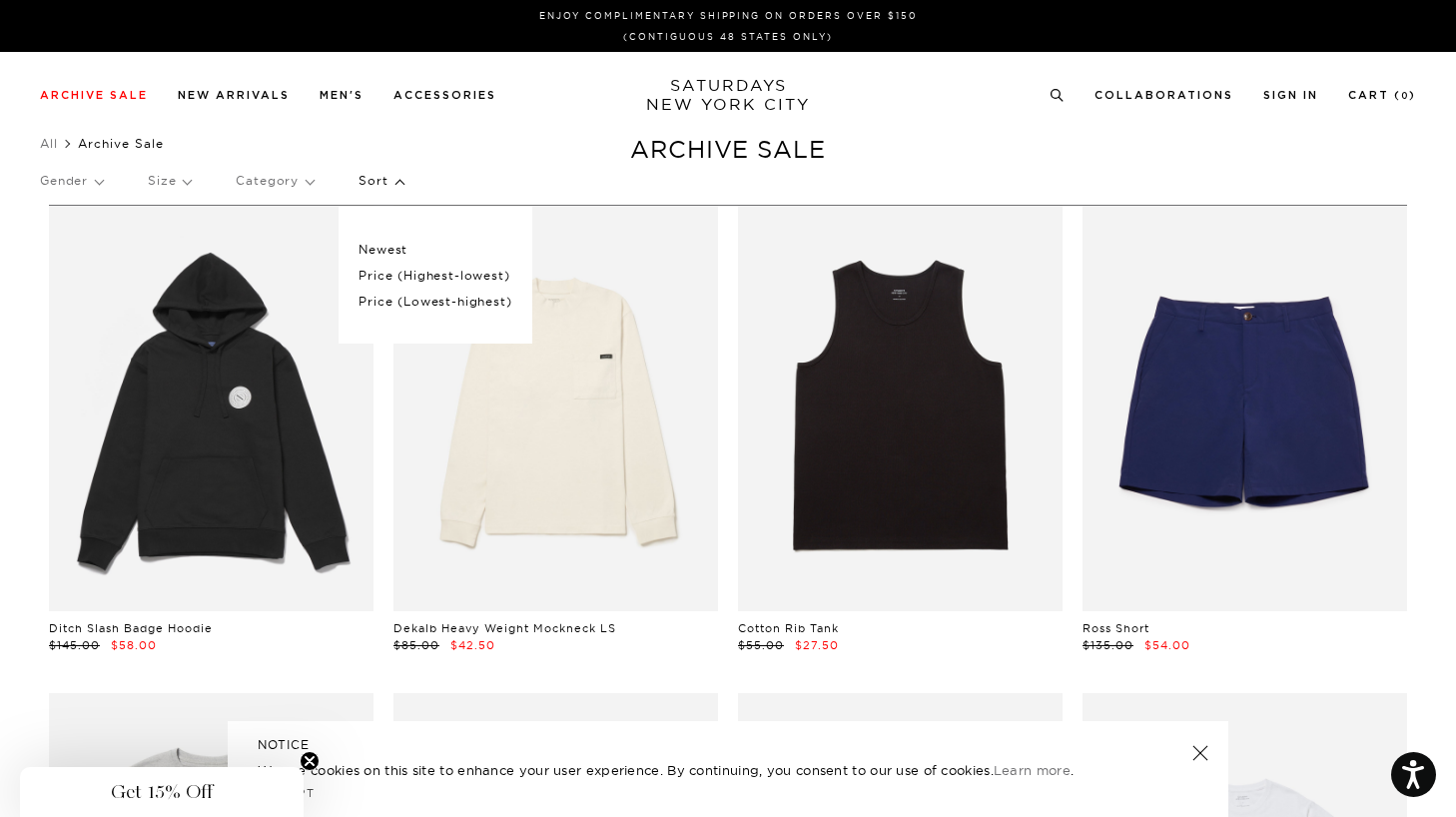 click on "Price (Lowest-highest)" at bounding box center [434, 302] 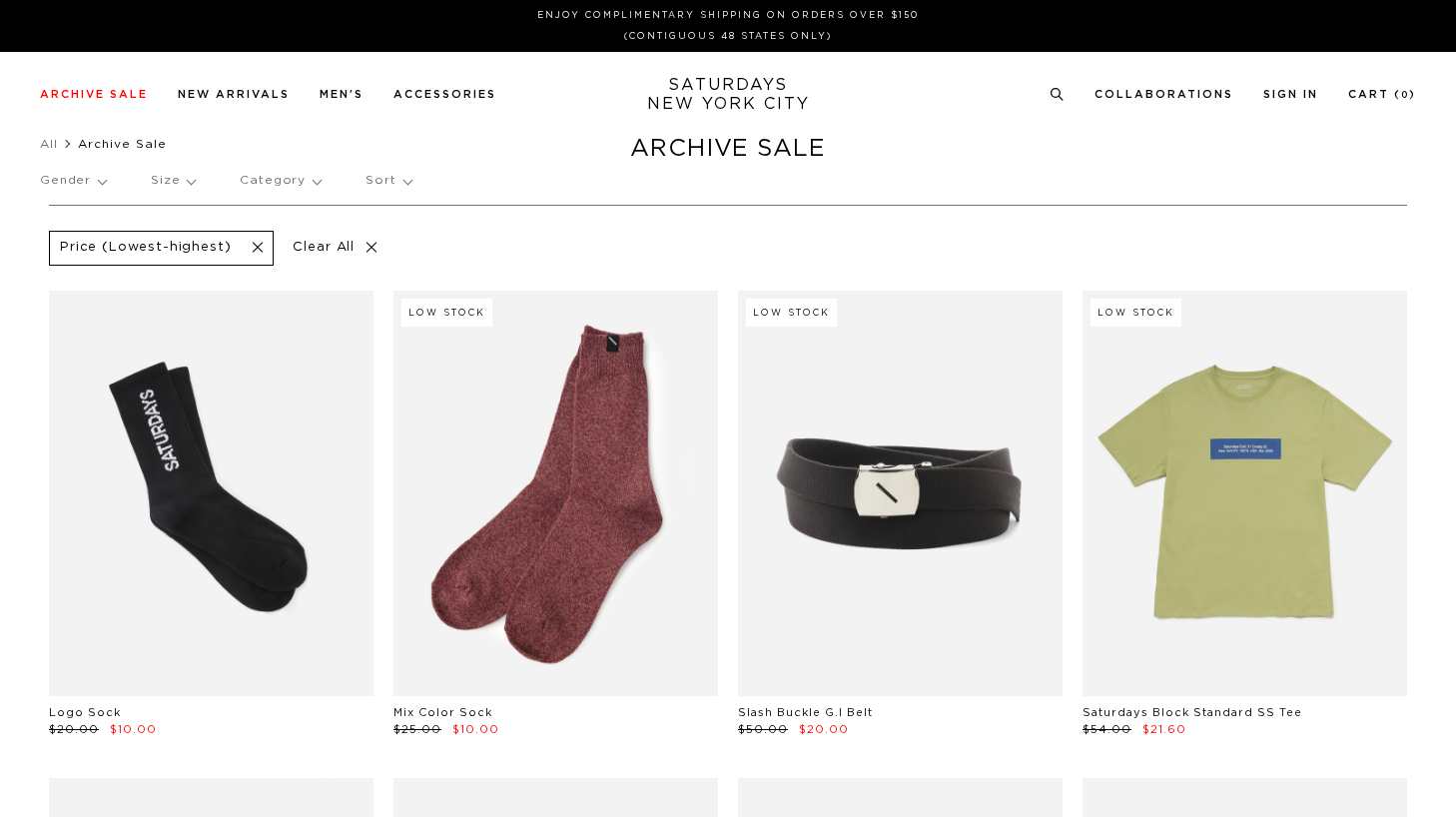scroll, scrollTop: 0, scrollLeft: 0, axis: both 